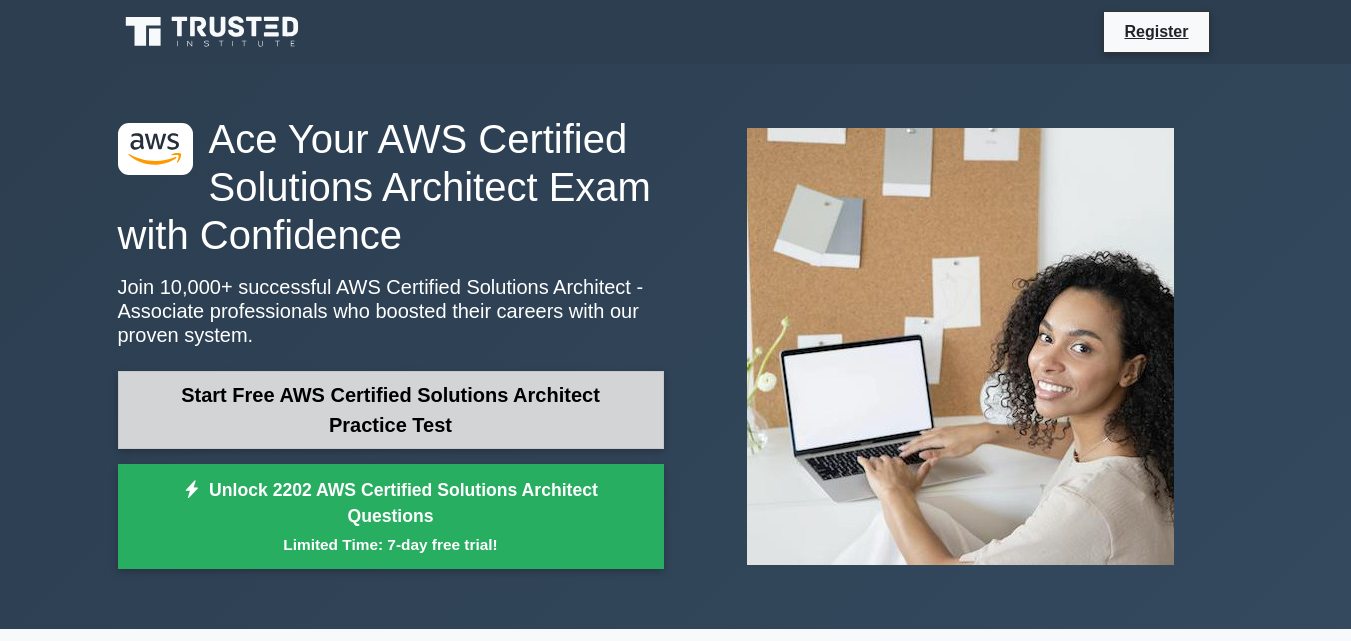 scroll, scrollTop: 0, scrollLeft: 0, axis: both 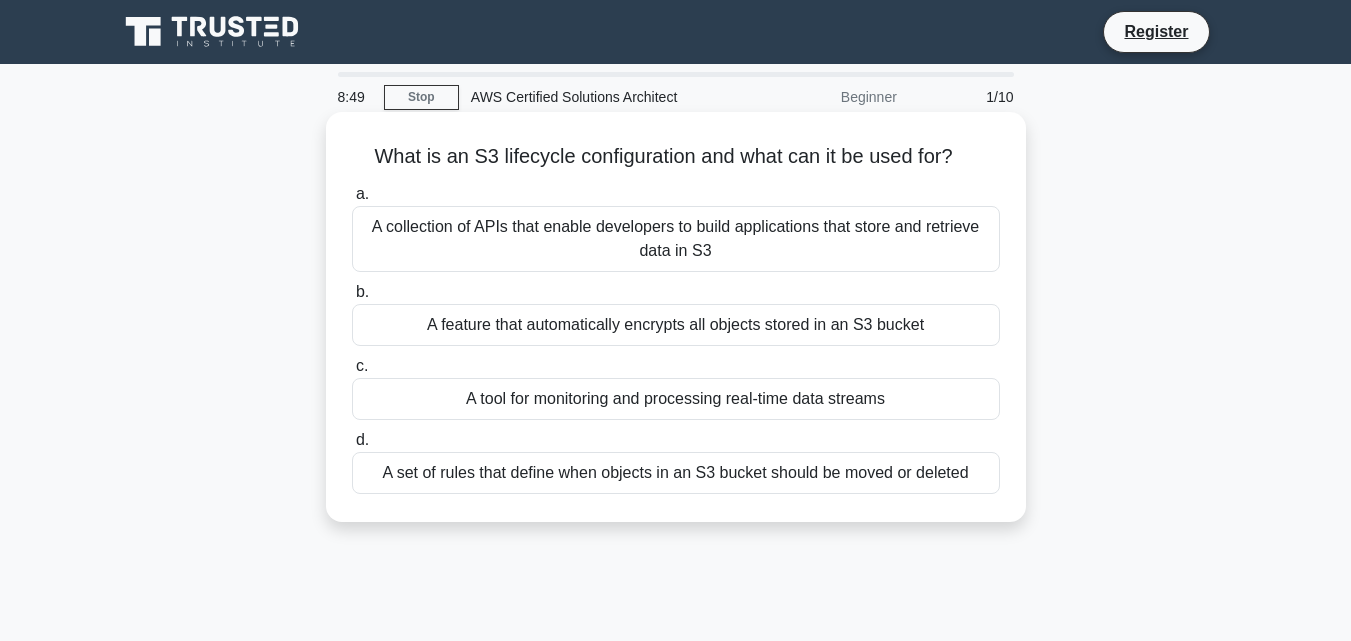 click on "A set of rules that define when objects in an S3 bucket should be moved or deleted" at bounding box center [676, 473] 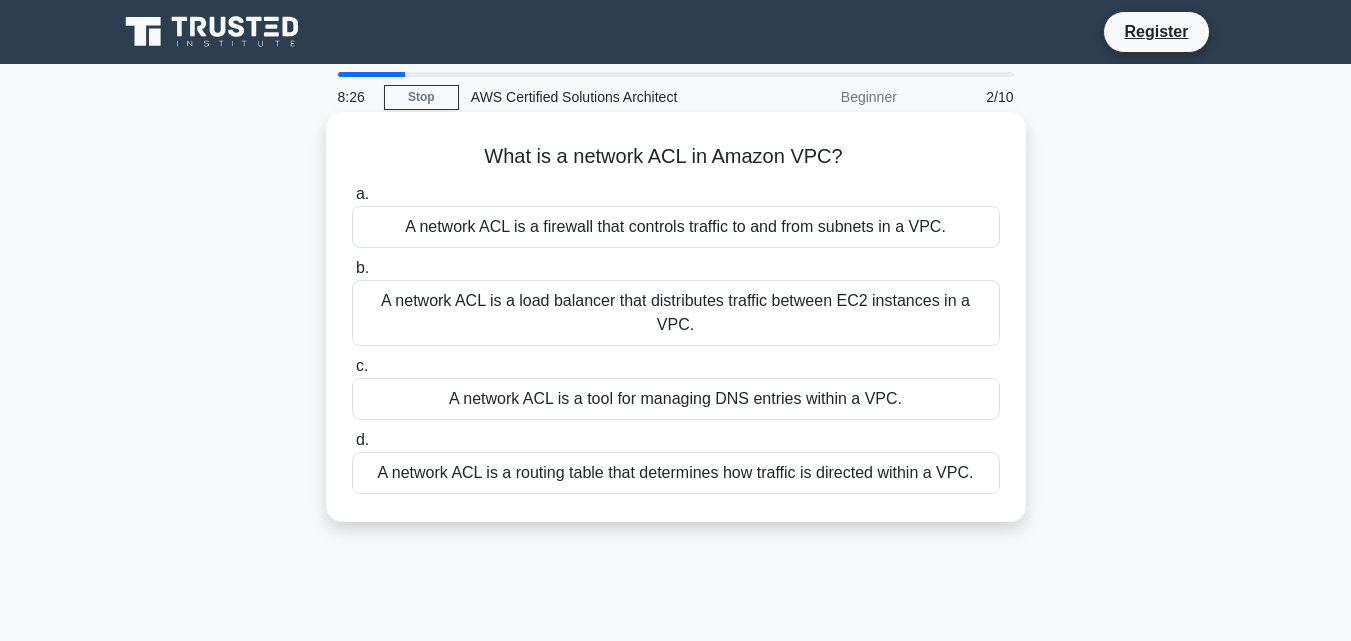 click on "A network ACL is a firewall that controls traffic to and from subnets in a VPC." at bounding box center (676, 227) 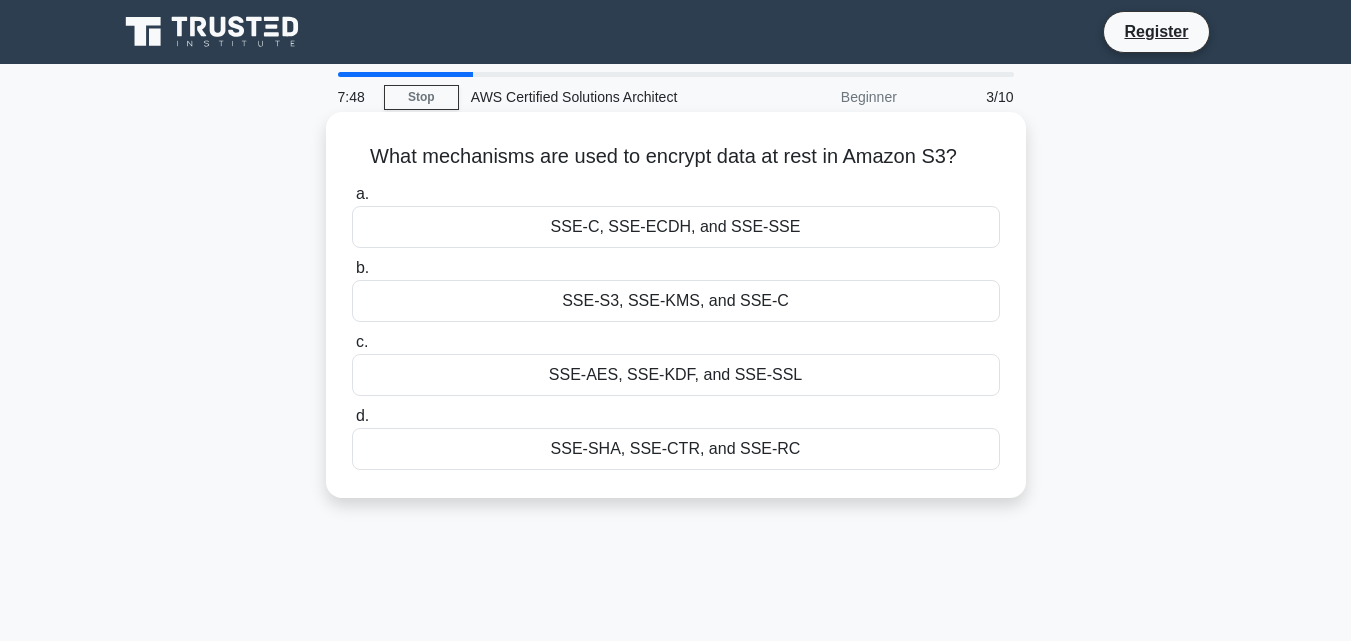 click on "SSE-S3, SSE-KMS, and SSE-C" at bounding box center [676, 301] 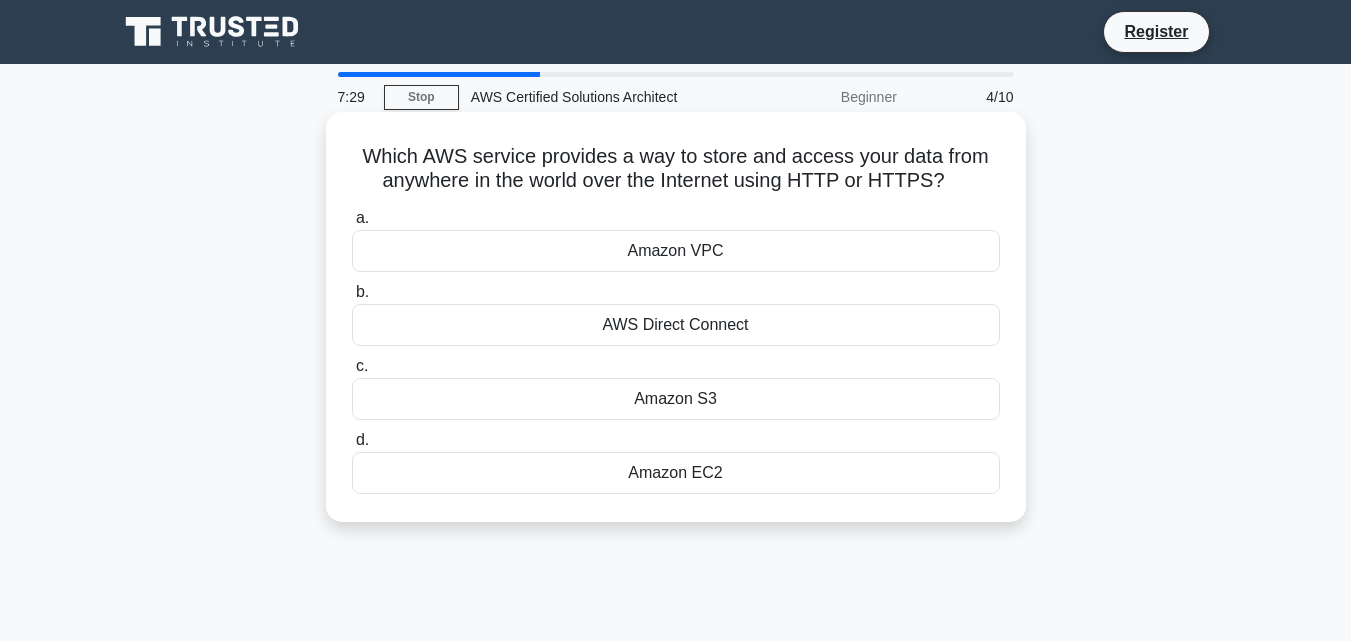 click on "Amazon S3" at bounding box center (676, 399) 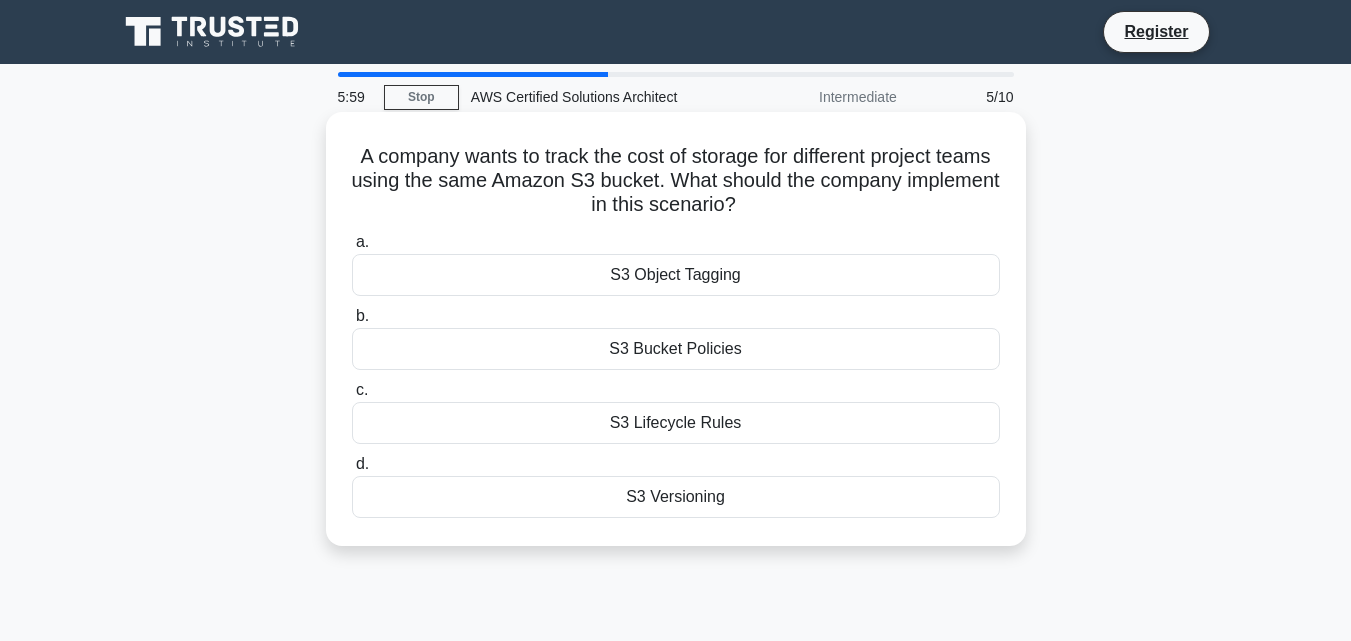 click on "S3 Object Tagging" at bounding box center [676, 275] 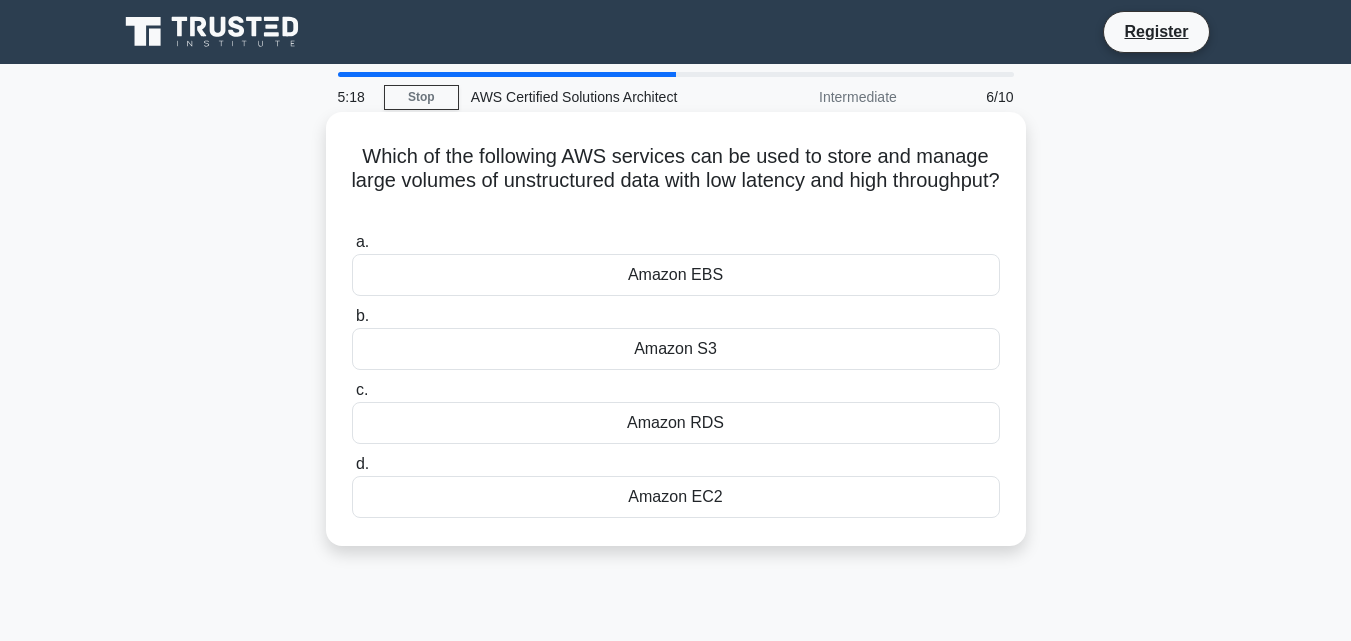 click on "Amazon S3" at bounding box center [676, 349] 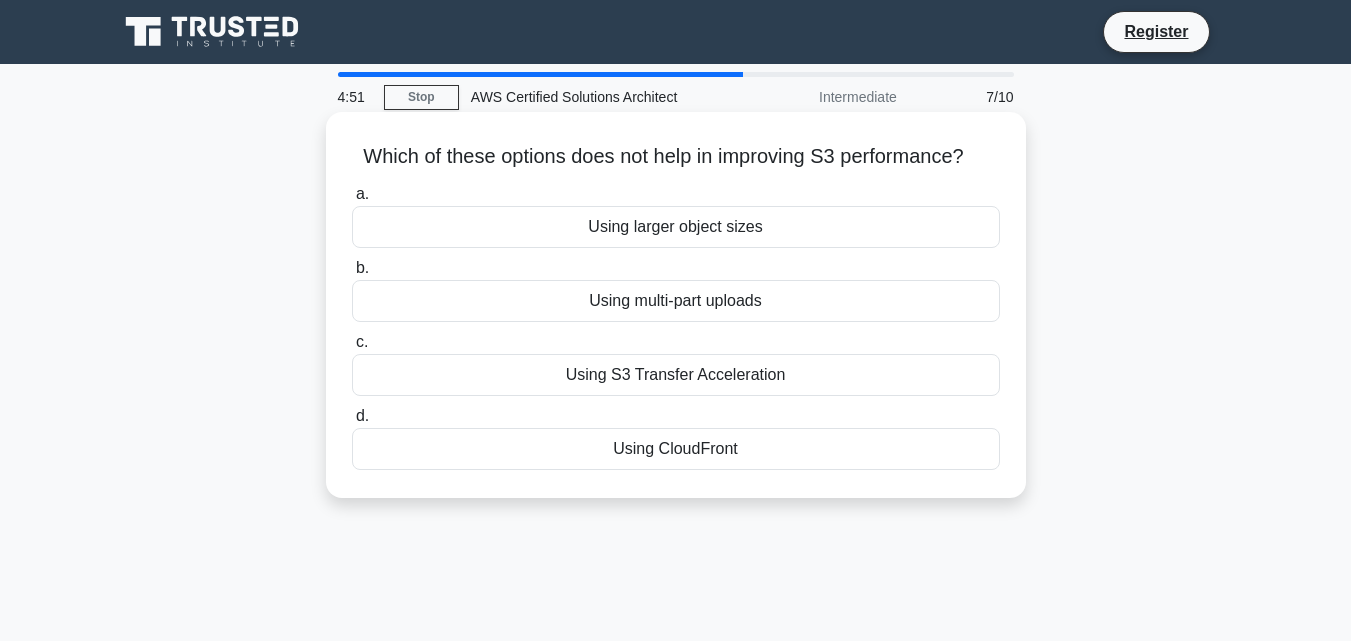 click on "Using larger object sizes" at bounding box center [676, 227] 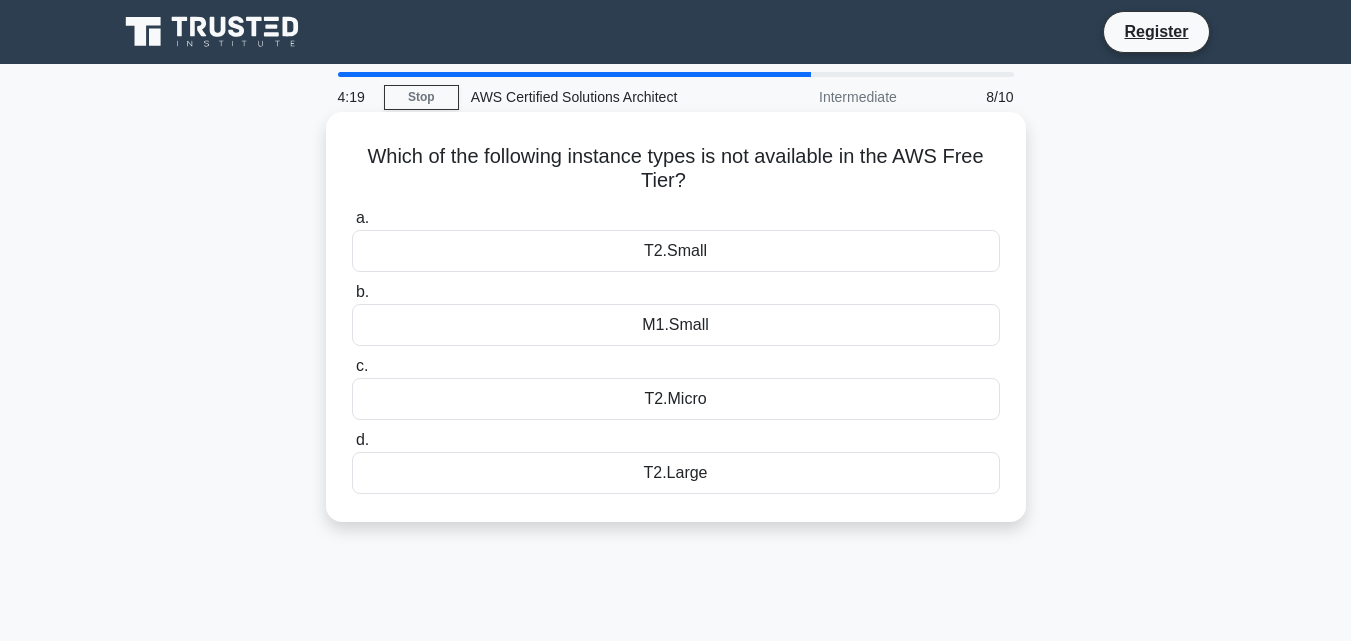 click on "T2.Small" at bounding box center (676, 251) 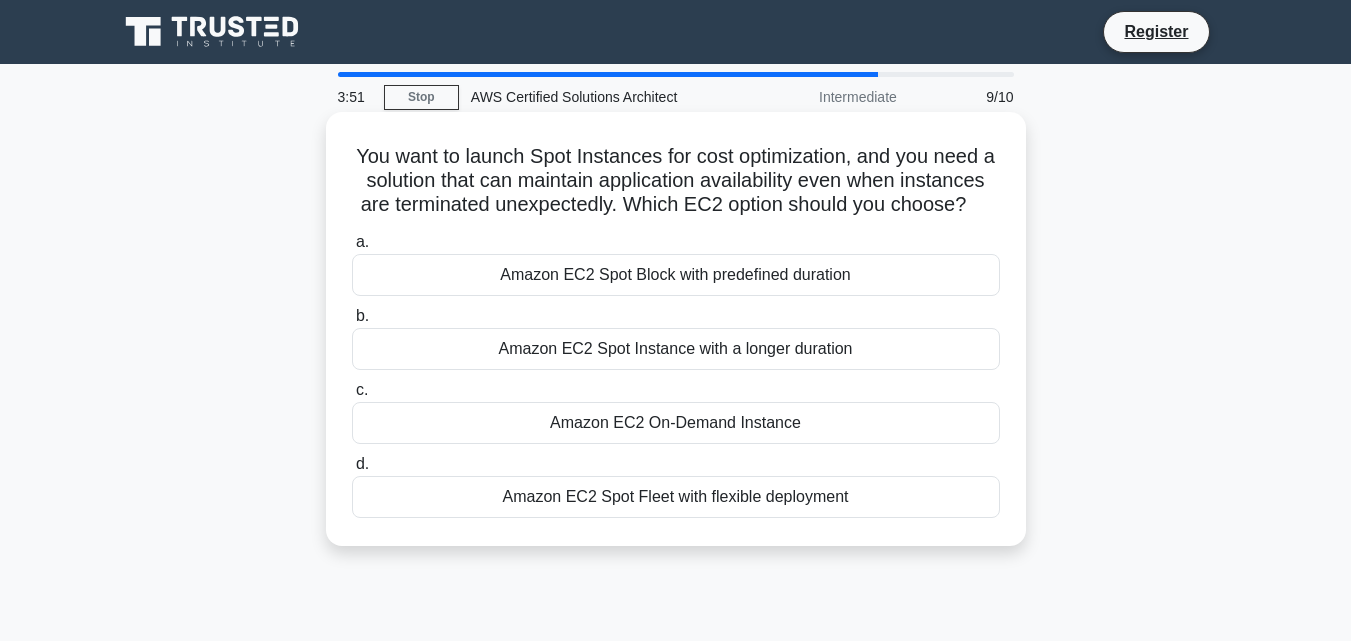 click on "Amazon EC2 Spot Fleet with flexible deployment" at bounding box center (676, 497) 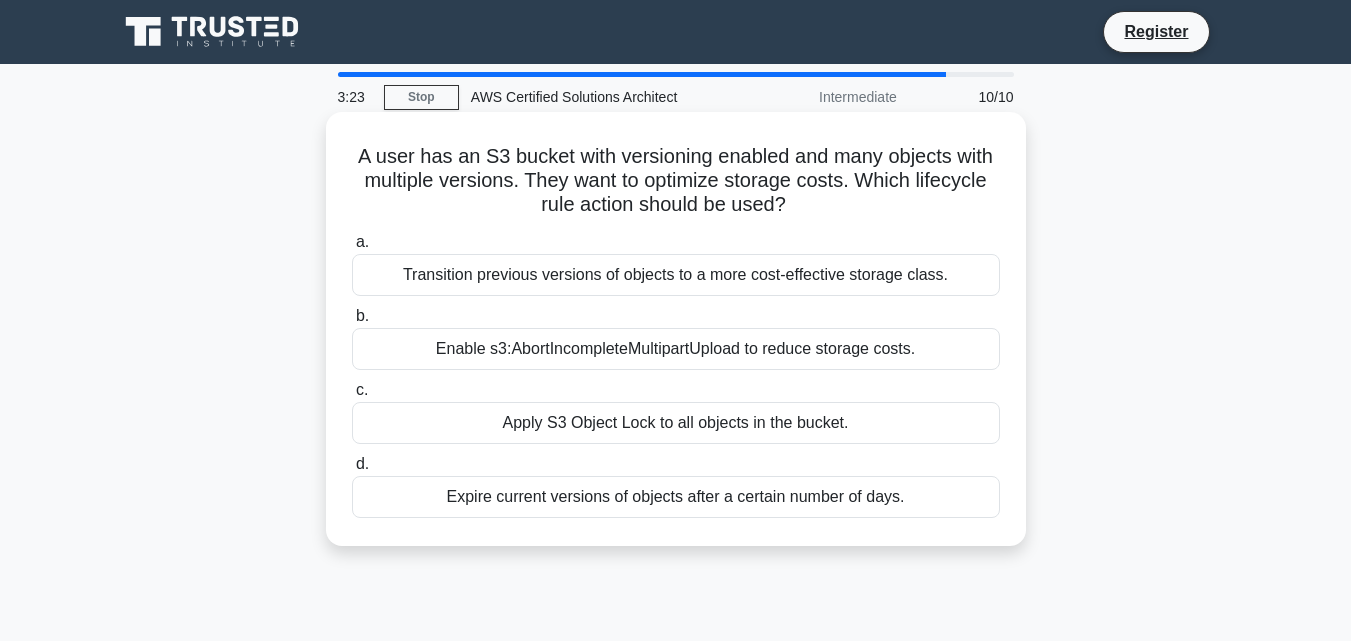 click on "Transition previous versions of objects to a more cost-effective storage class." at bounding box center (676, 275) 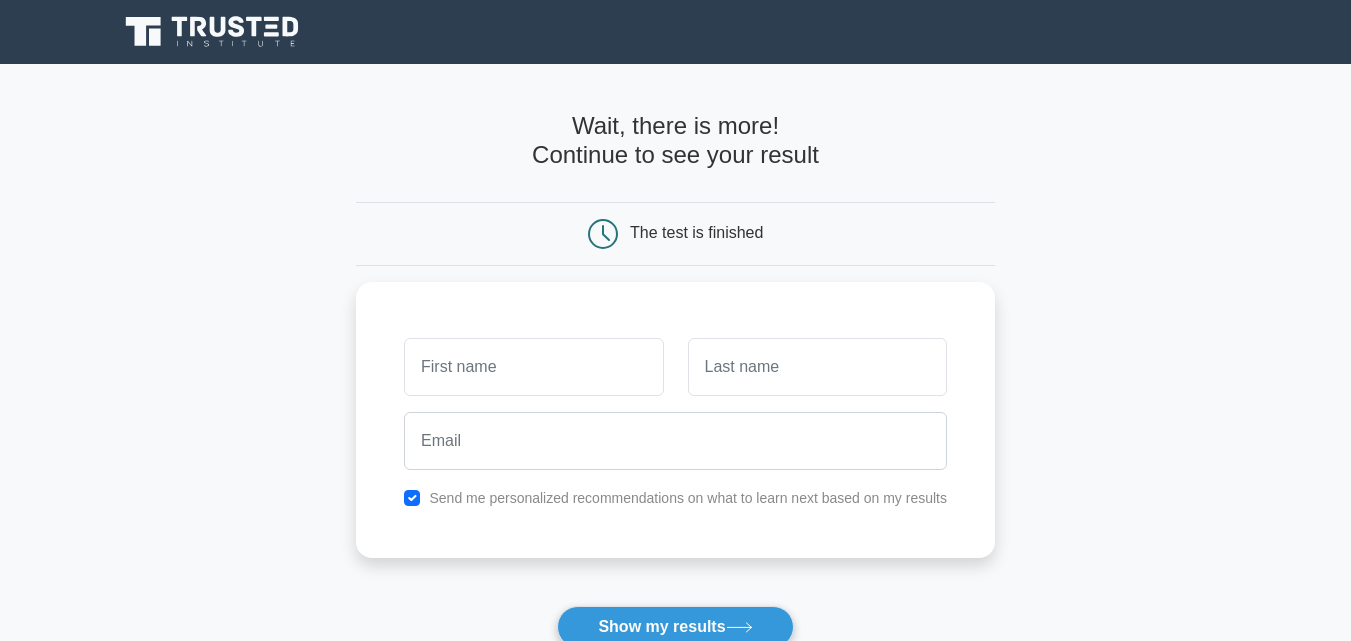 scroll, scrollTop: 0, scrollLeft: 0, axis: both 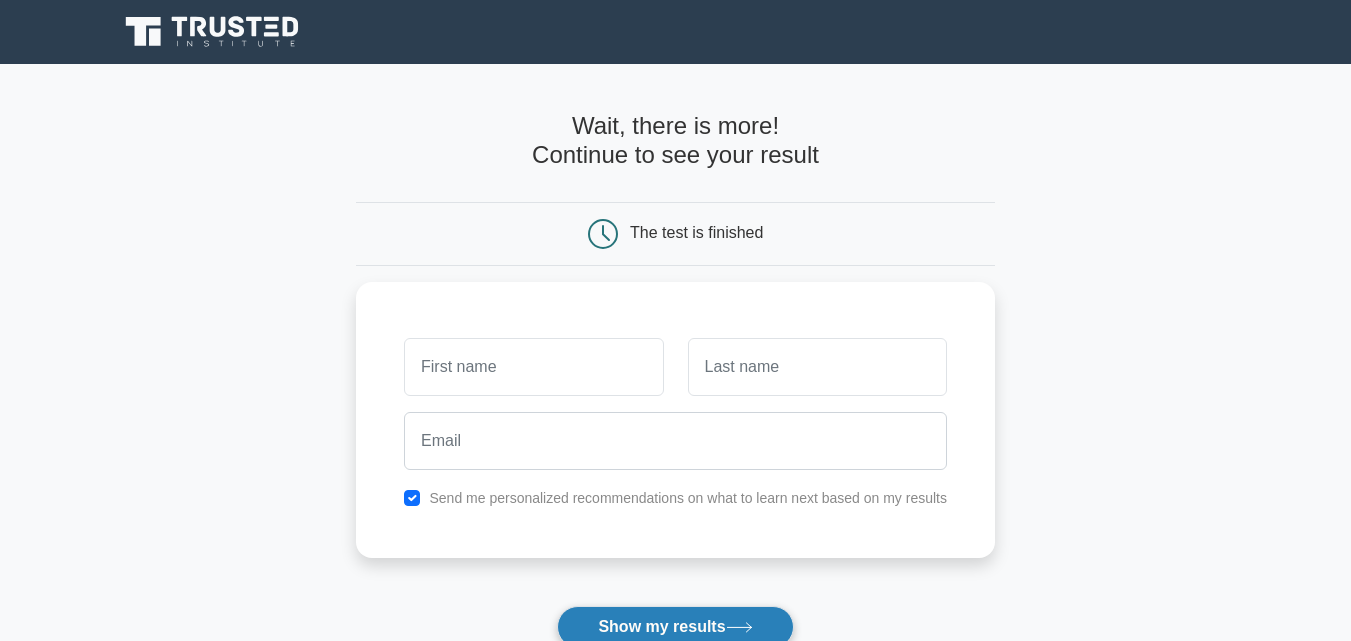 click on "Show my results" at bounding box center (675, 627) 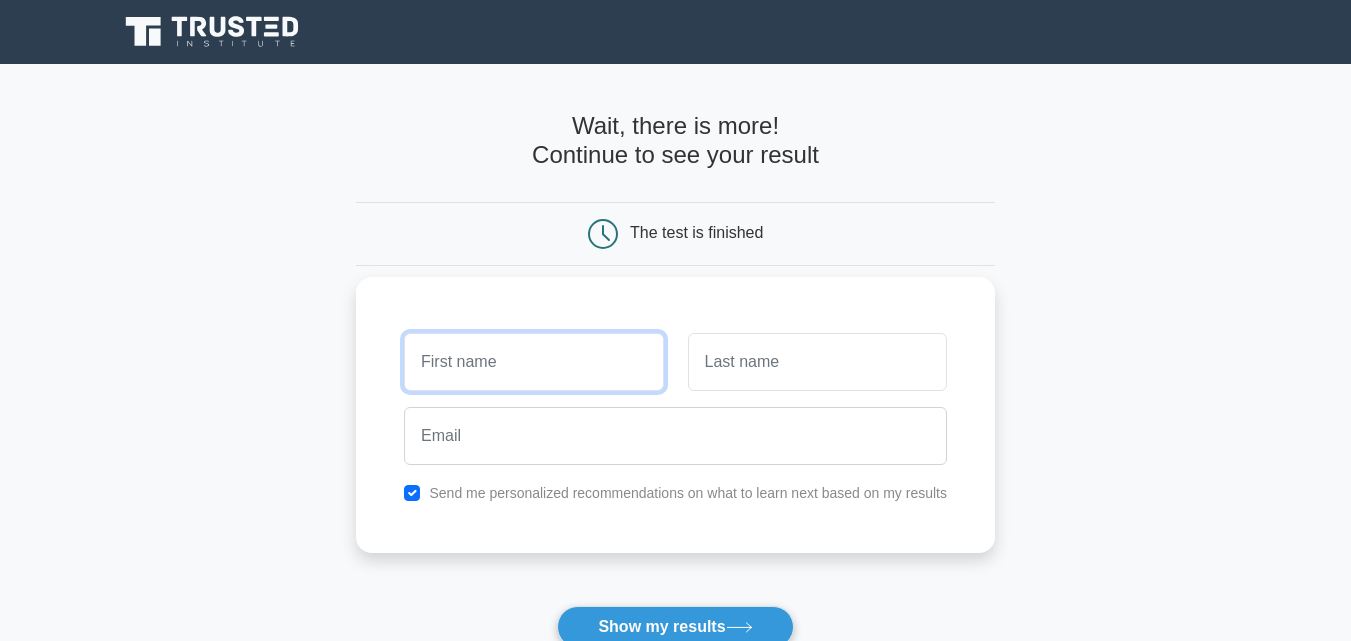 click at bounding box center [533, 362] 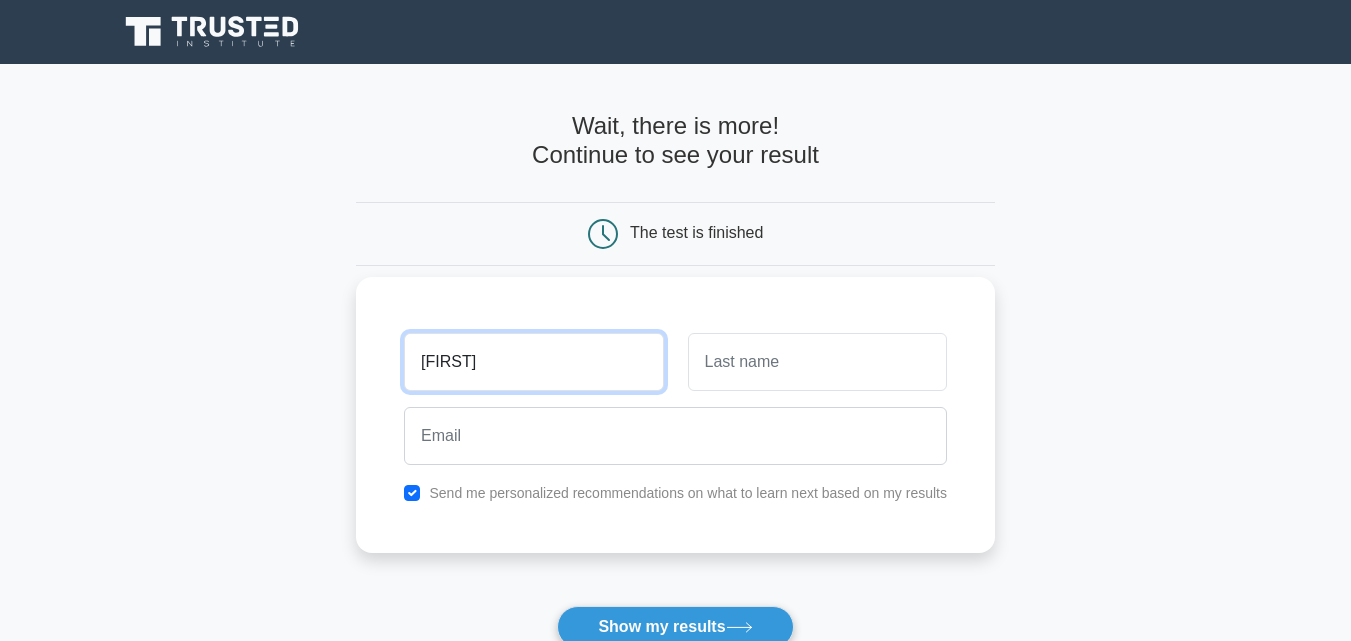 type on "Victor" 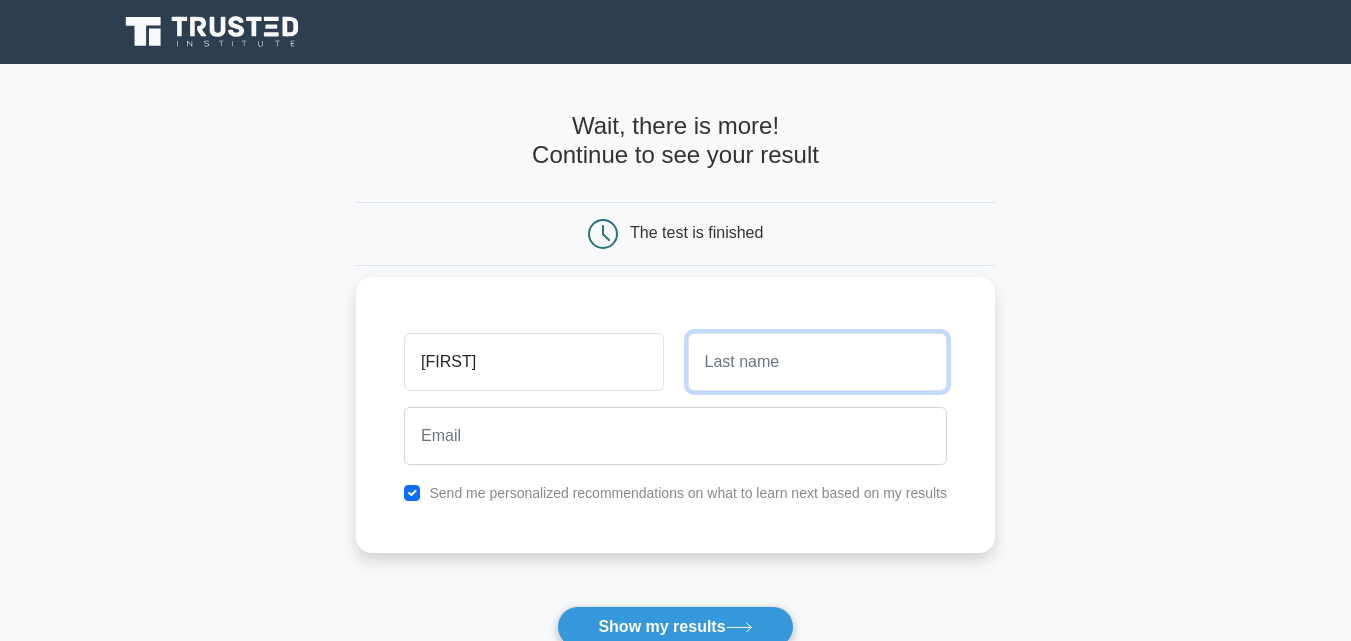 click at bounding box center [817, 362] 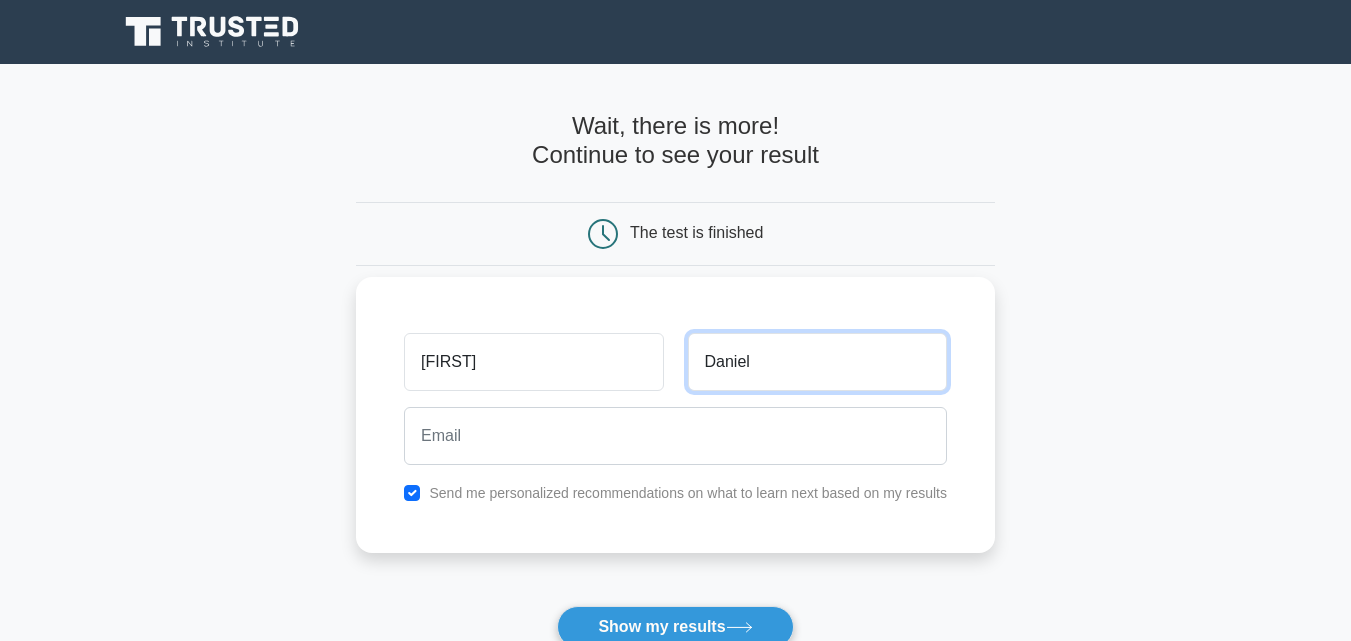type on "Daniel" 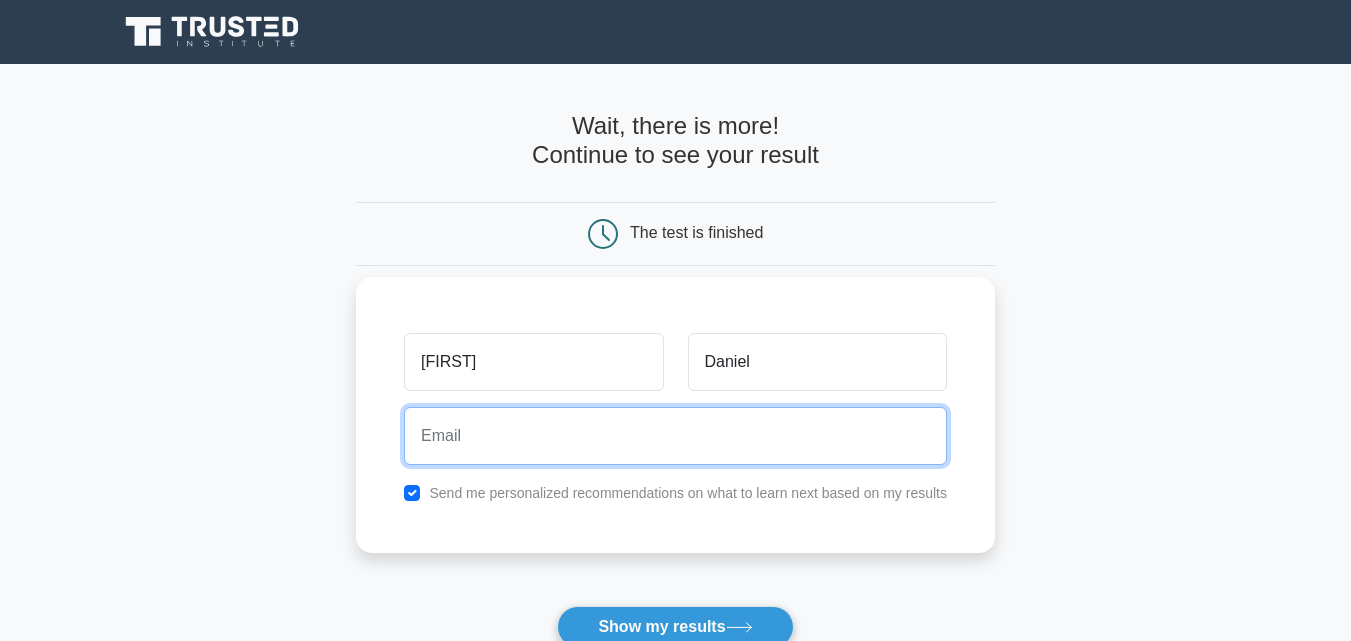 click at bounding box center (675, 436) 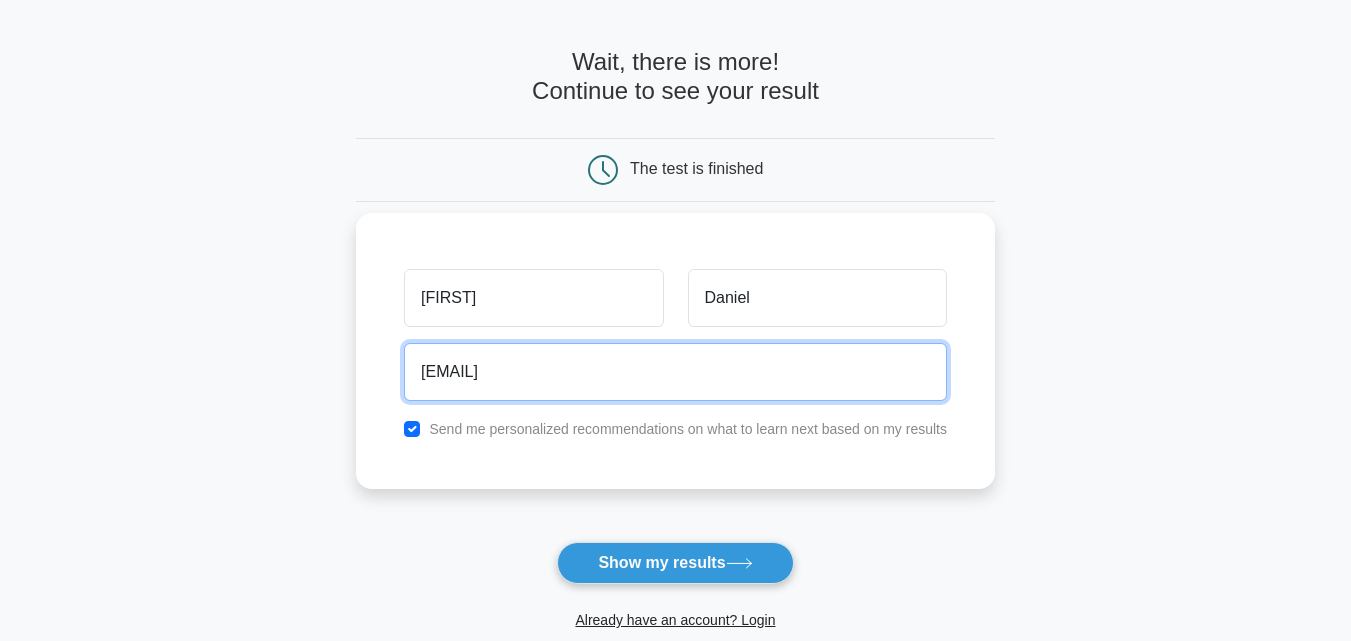 scroll, scrollTop: 100, scrollLeft: 0, axis: vertical 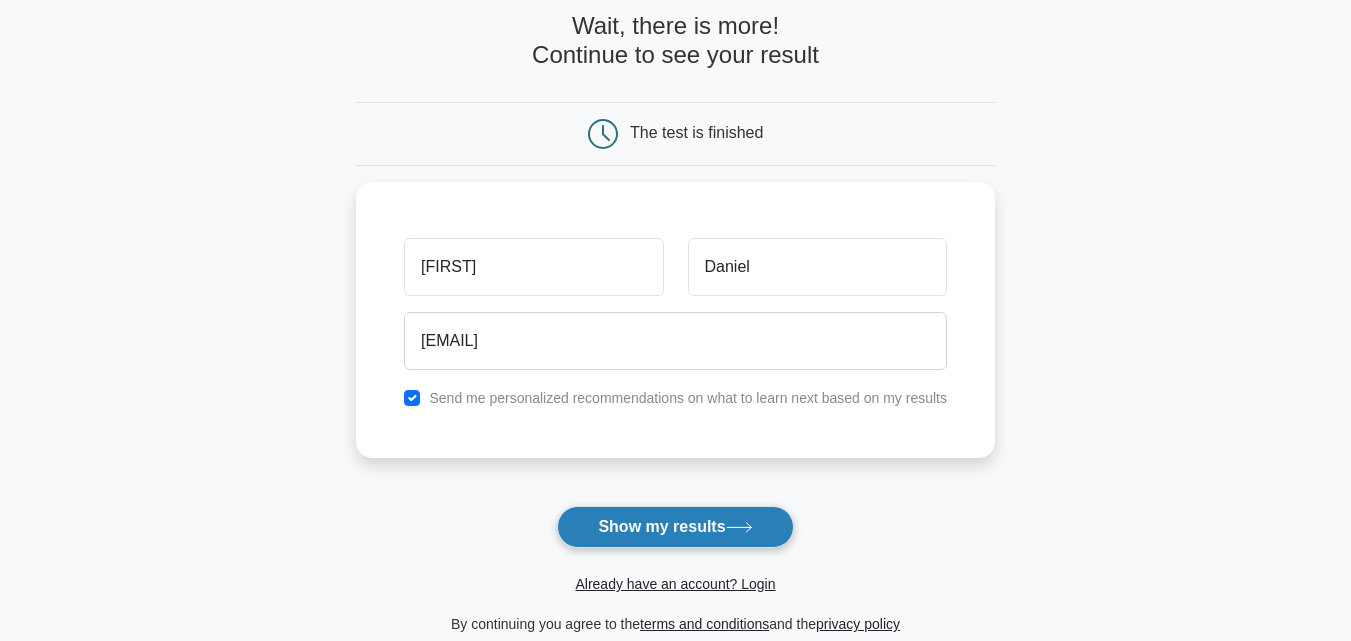 click on "Show my results" at bounding box center [675, 527] 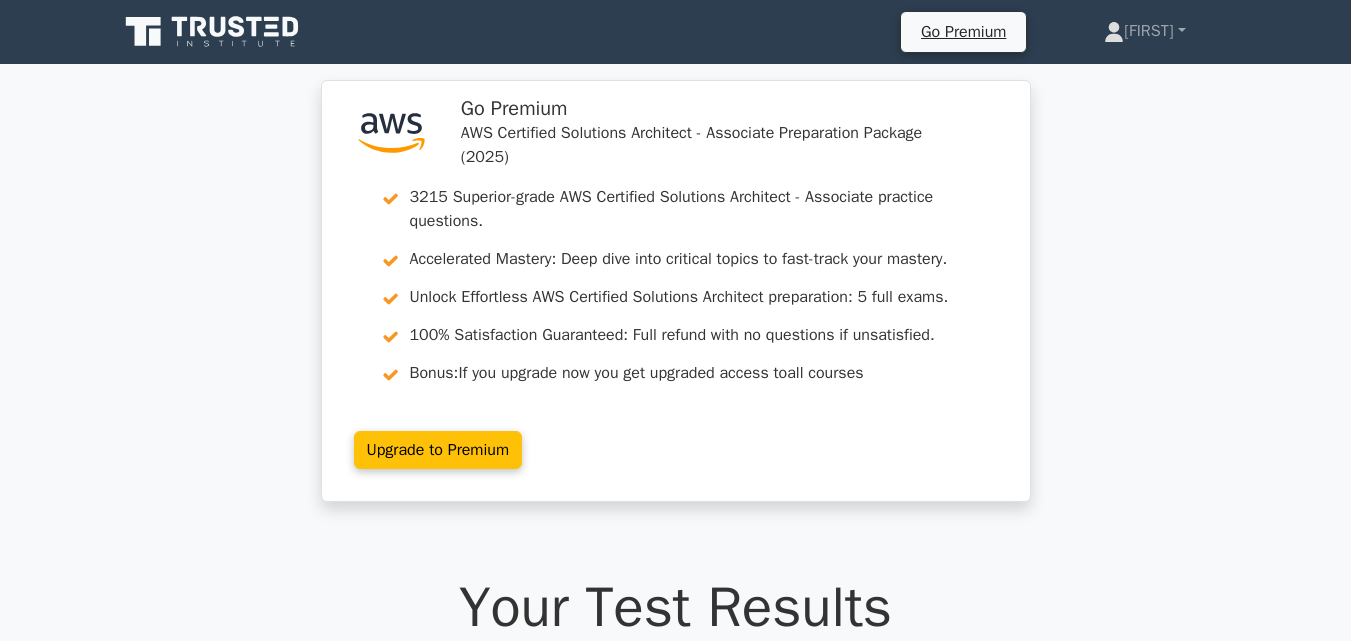 scroll, scrollTop: 0, scrollLeft: 0, axis: both 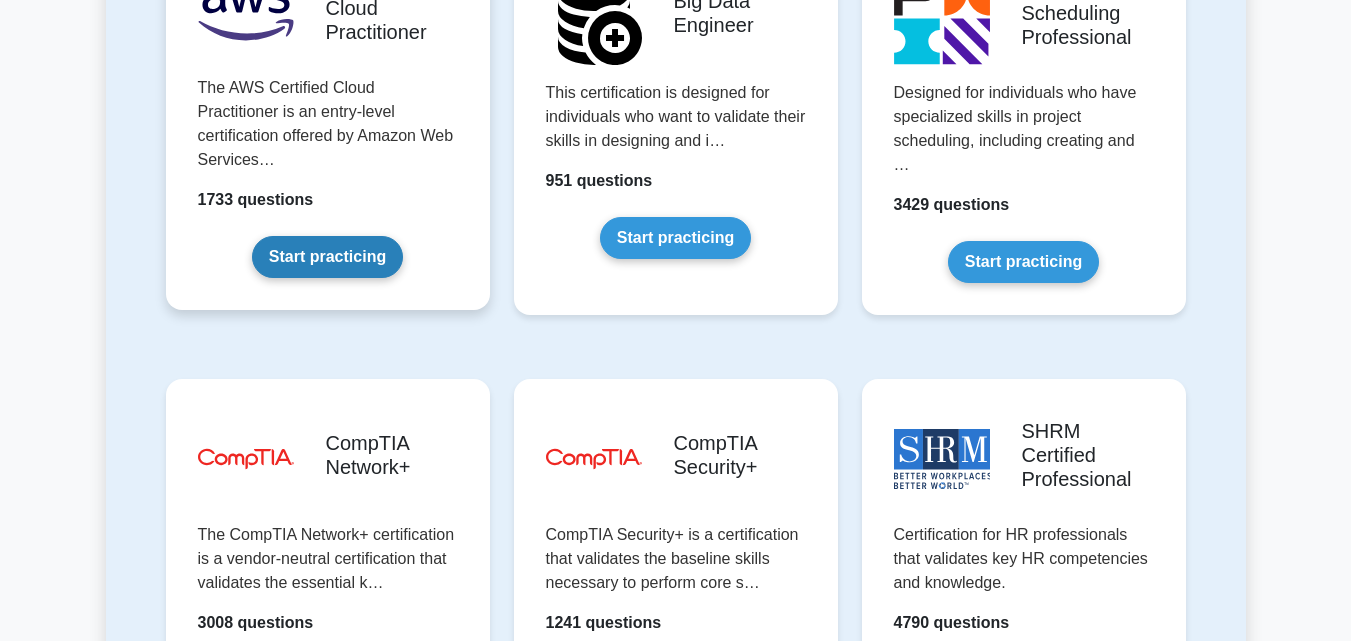 click on "Start practicing" at bounding box center (327, 257) 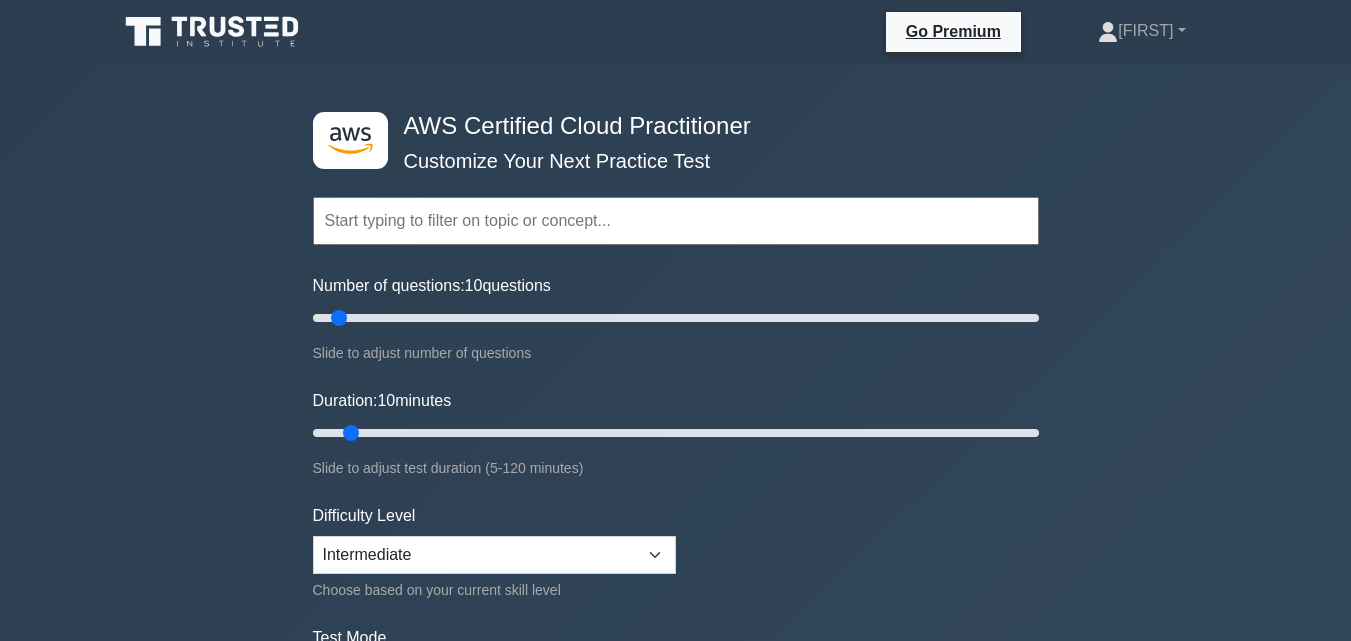scroll, scrollTop: 0, scrollLeft: 0, axis: both 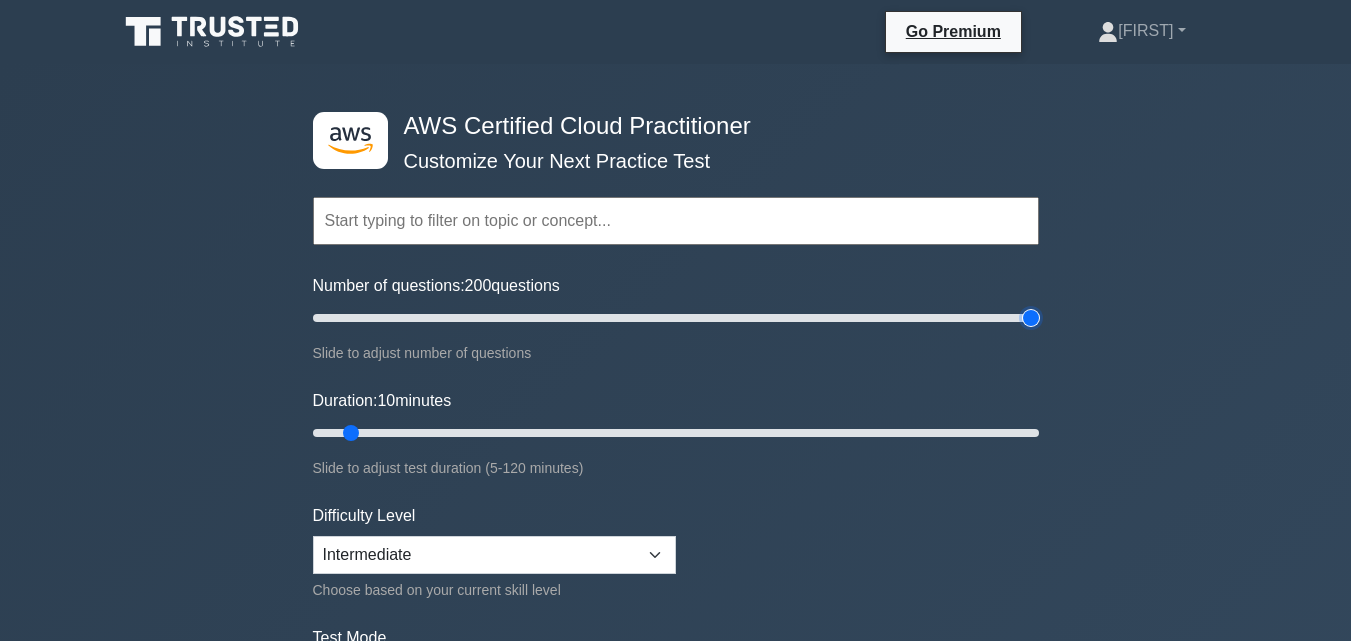 drag, startPoint x: 468, startPoint y: 328, endPoint x: 1283, endPoint y: 307, distance: 815.2705 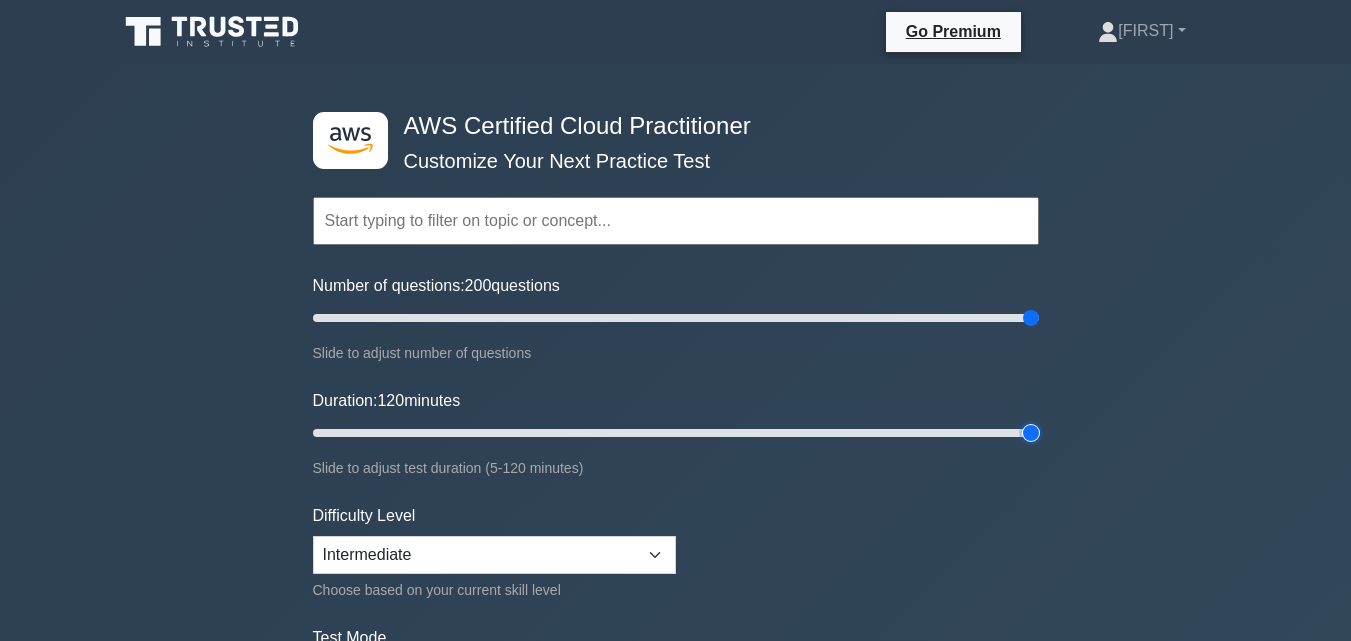 drag, startPoint x: 623, startPoint y: 440, endPoint x: 1288, endPoint y: 394, distance: 666.58905 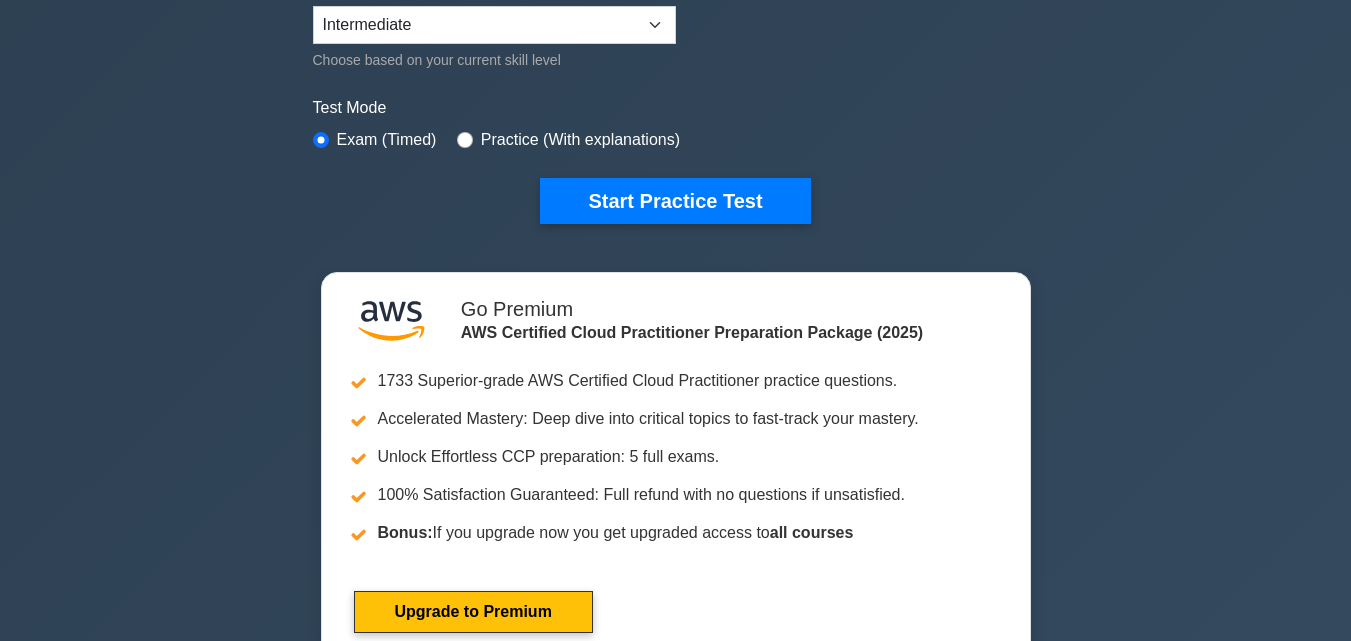 scroll, scrollTop: 454, scrollLeft: 0, axis: vertical 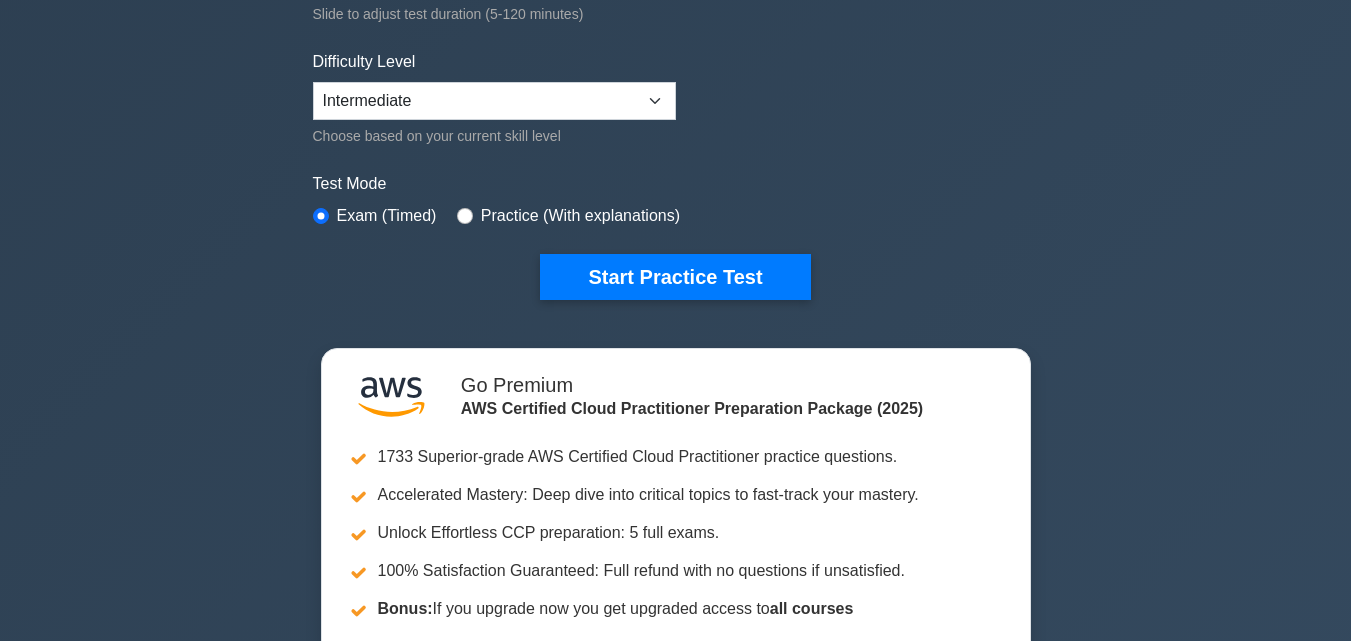 drag, startPoint x: 407, startPoint y: 132, endPoint x: 414, endPoint y: 121, distance: 13.038404 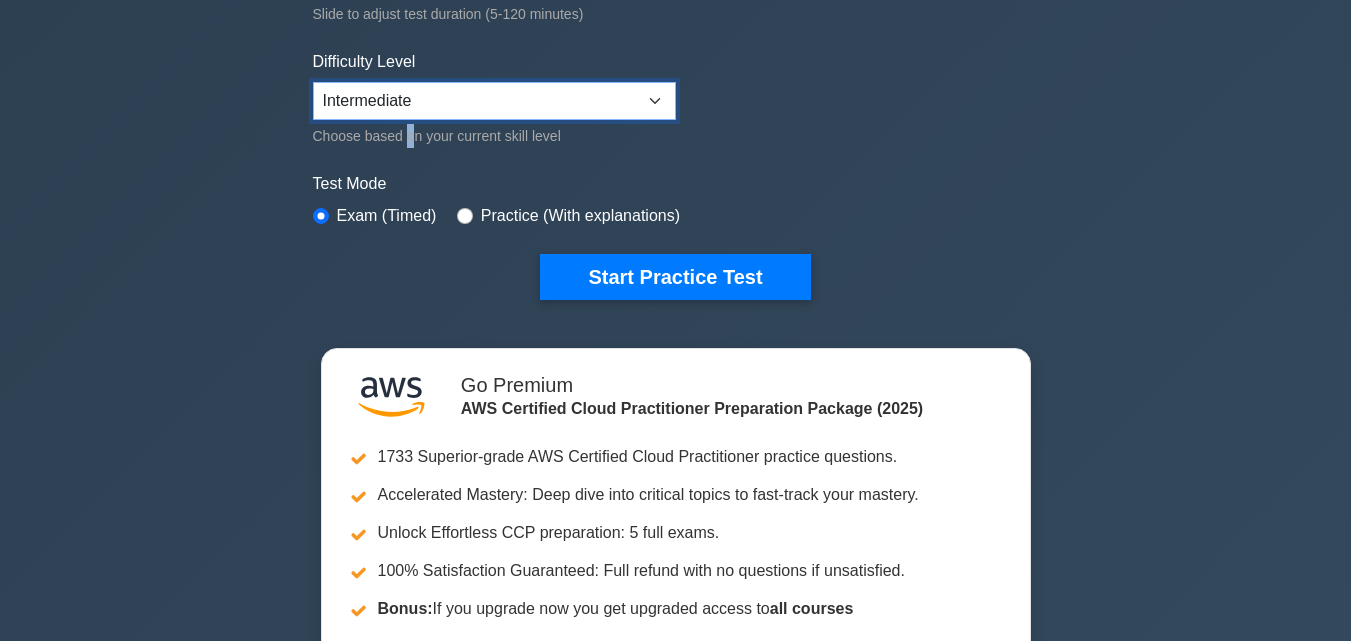 click on "Beginner
Intermediate
Expert" at bounding box center [494, 101] 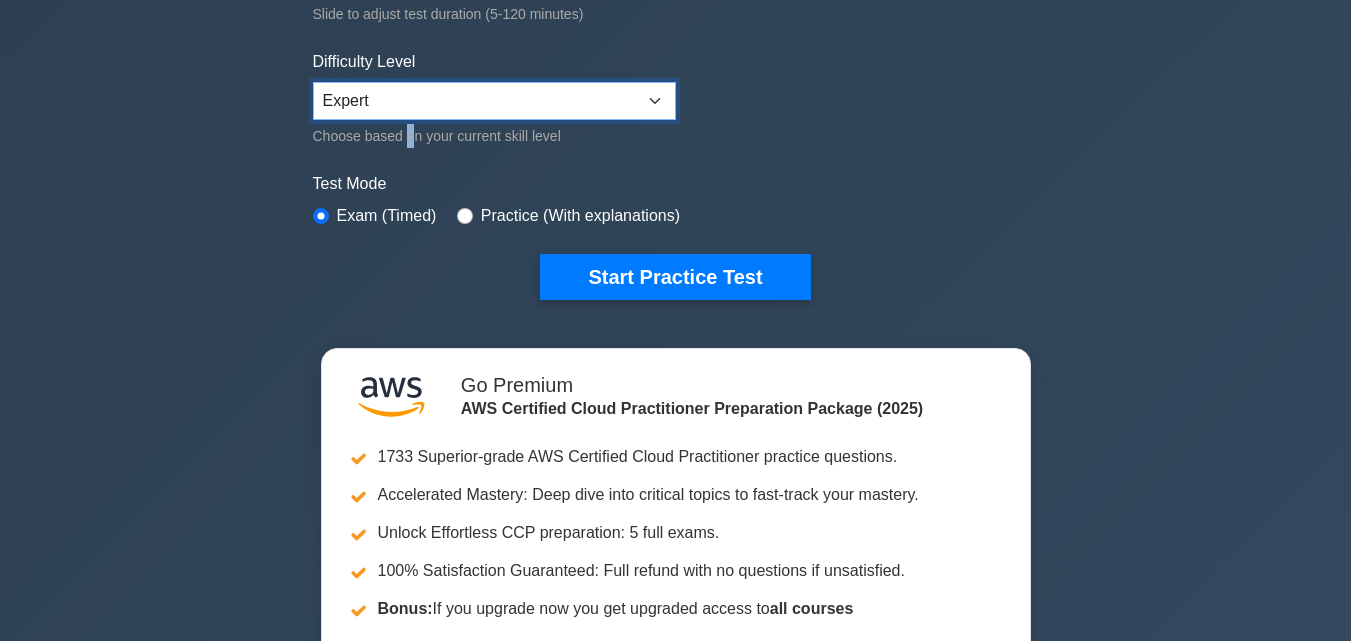 click on "Beginner
Intermediate
Expert" at bounding box center (494, 101) 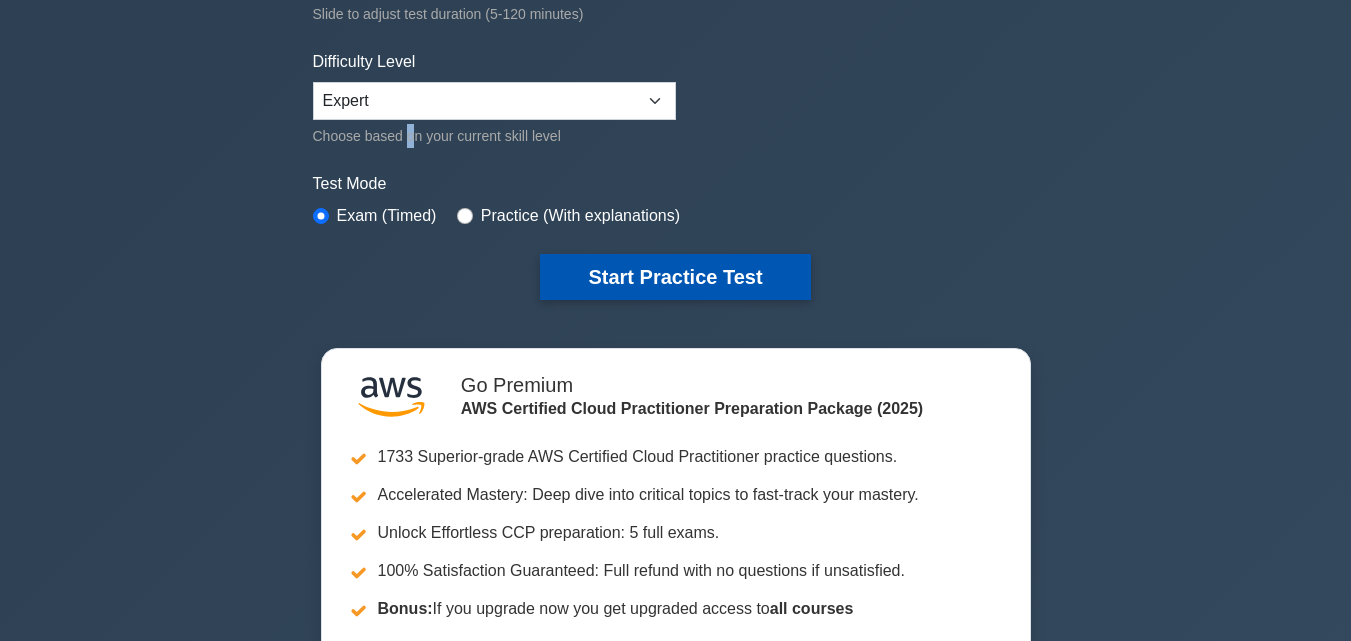 click on "Start Practice Test" at bounding box center (675, 277) 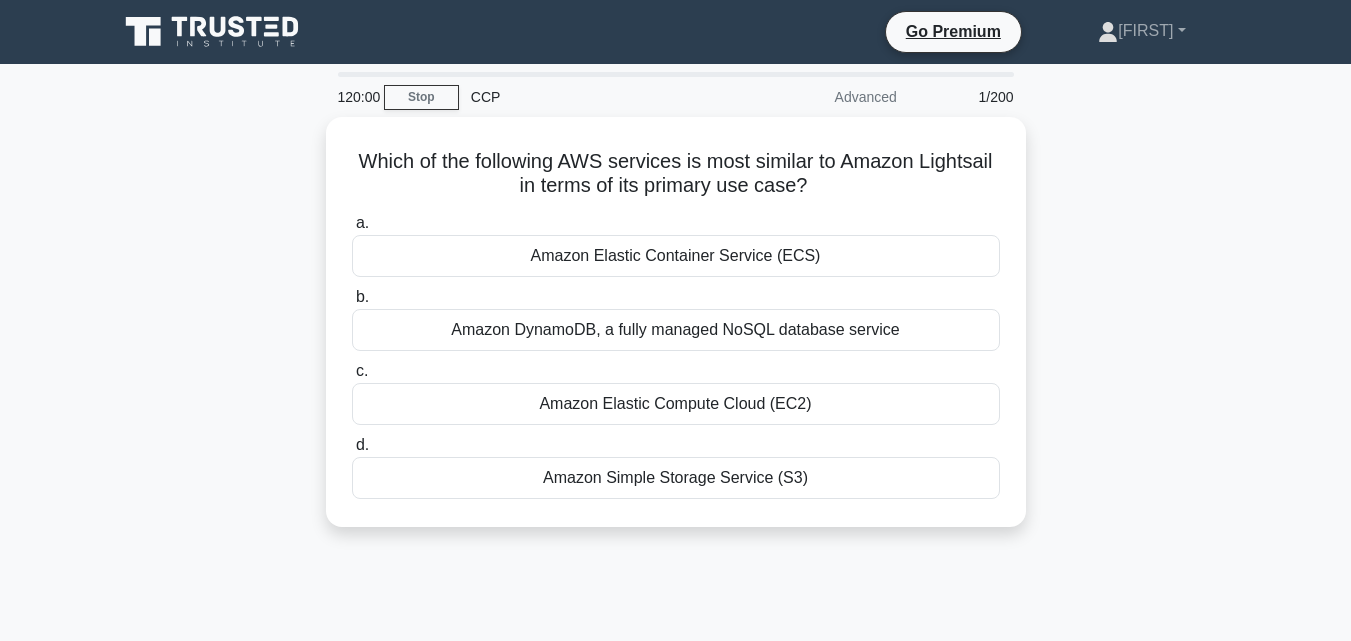 scroll, scrollTop: 0, scrollLeft: 0, axis: both 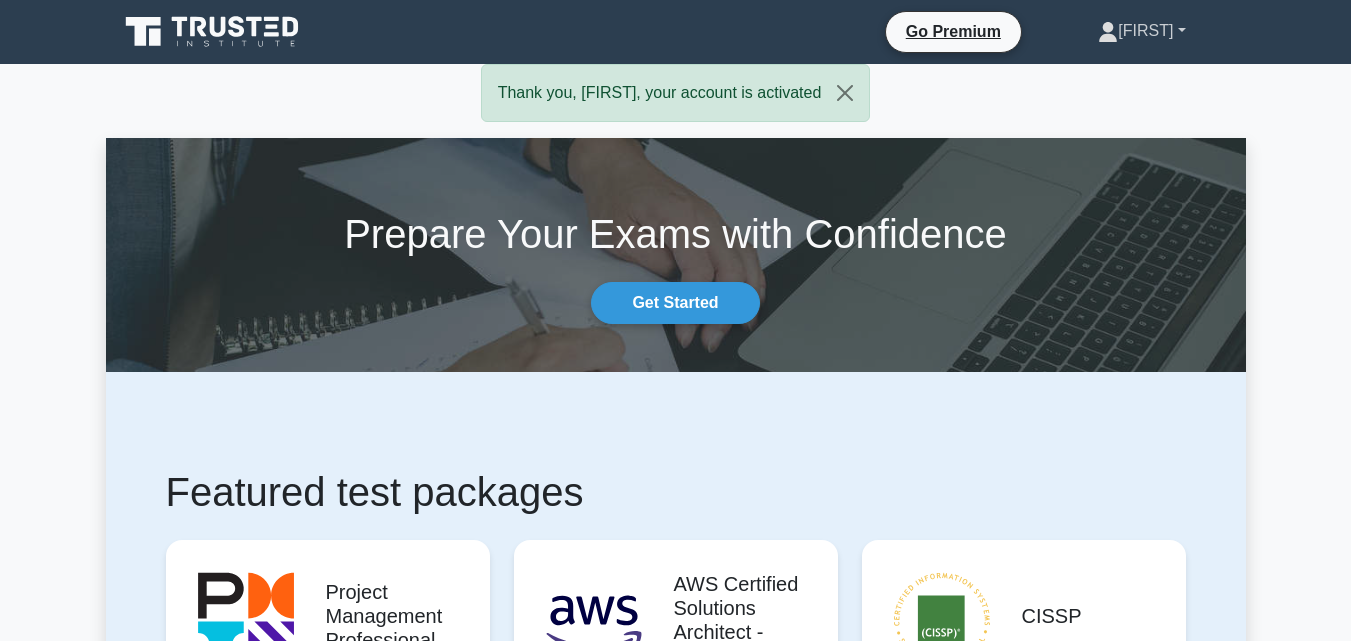 click on "[FIRST]" at bounding box center [1141, 31] 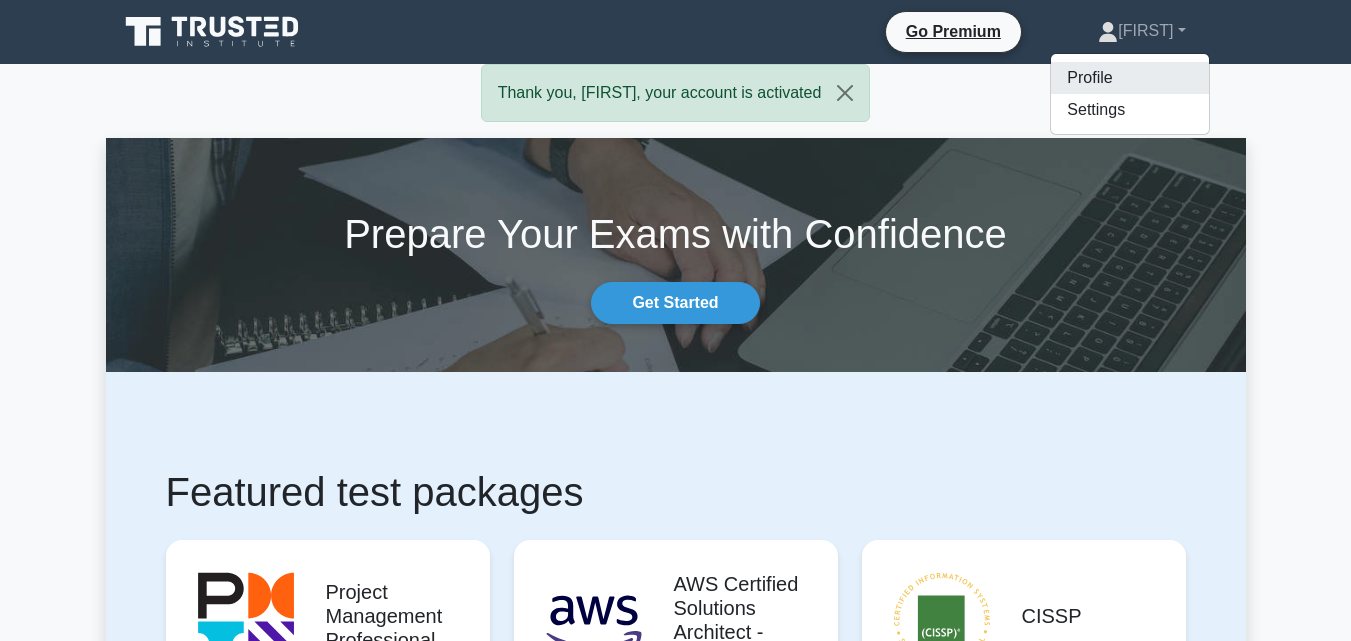 click on "Profile" at bounding box center [1130, 78] 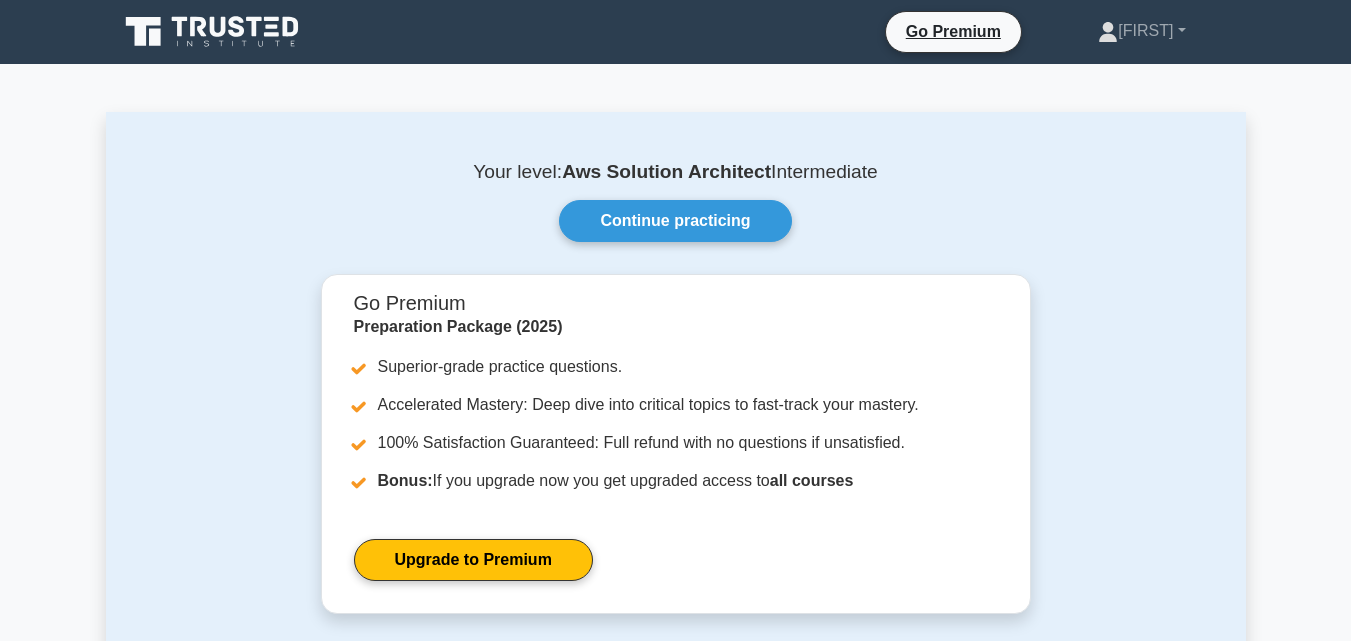 scroll, scrollTop: 0, scrollLeft: 0, axis: both 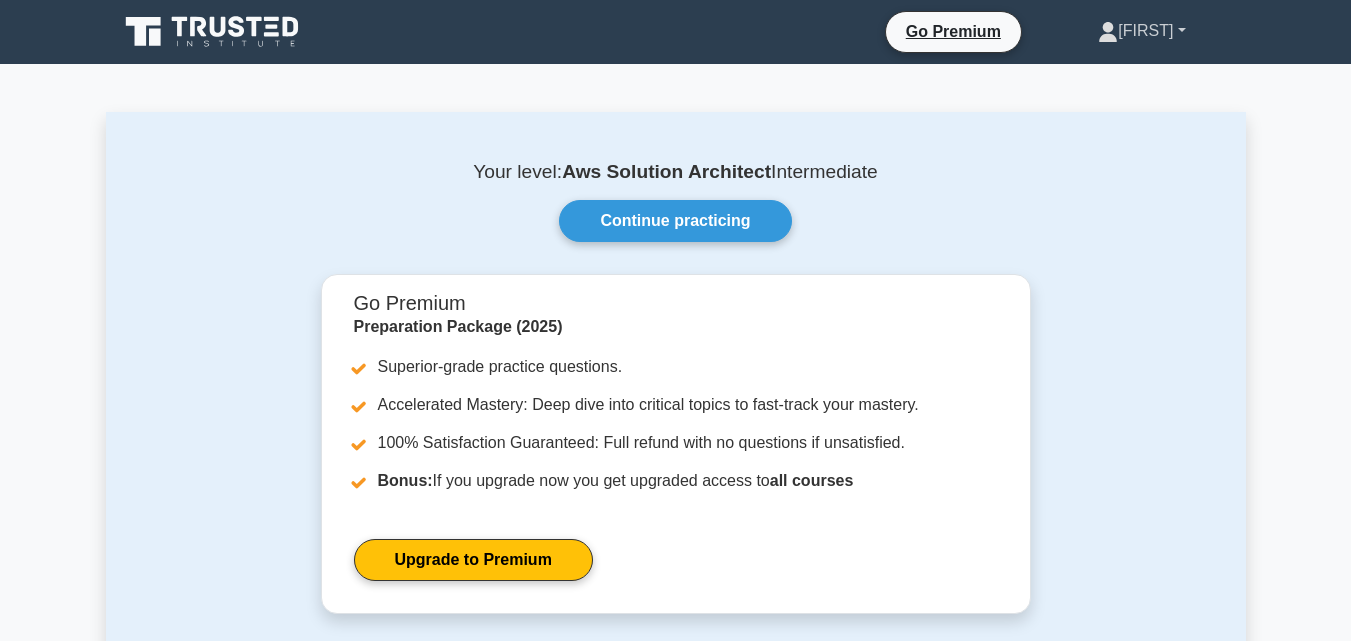 click on "[FIRST]" at bounding box center [1141, 31] 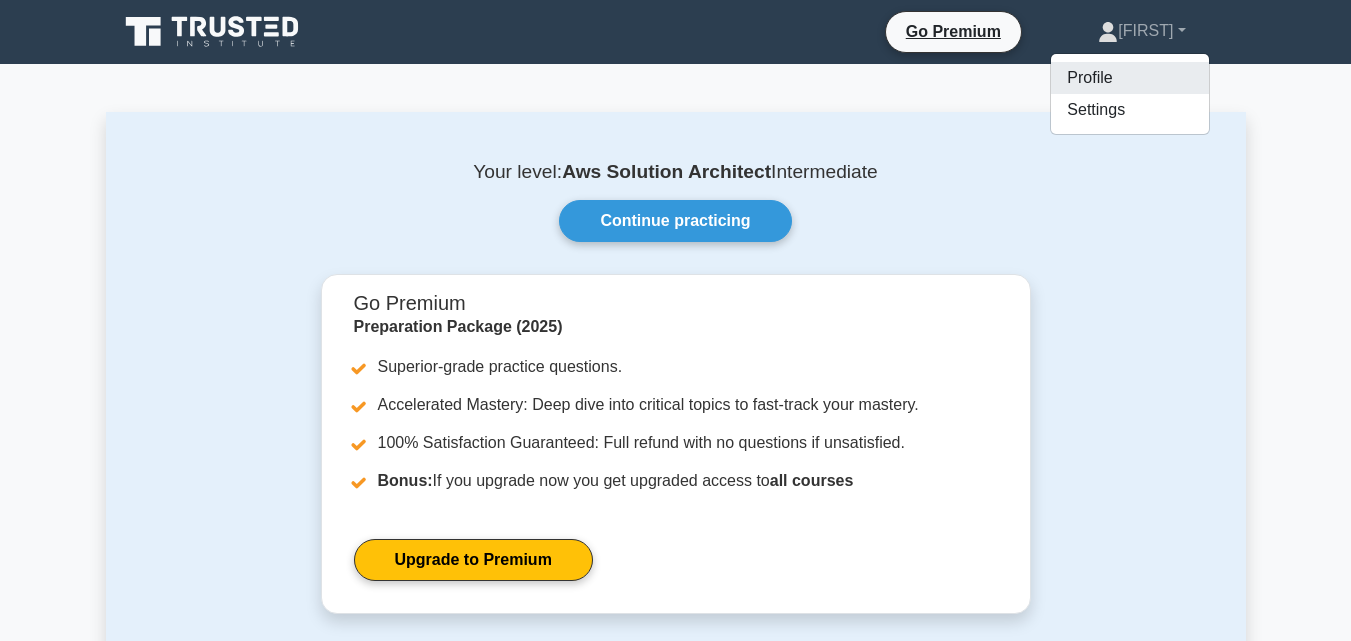 click on "Profile" at bounding box center [1130, 78] 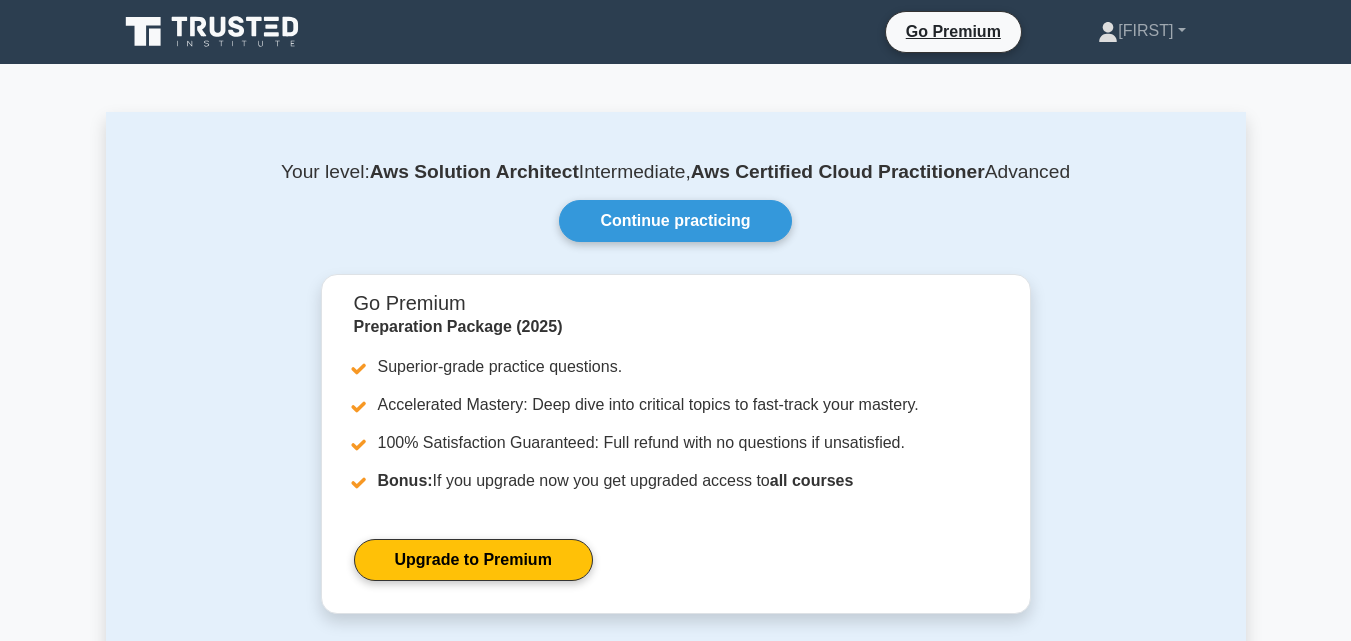 scroll, scrollTop: 0, scrollLeft: 0, axis: both 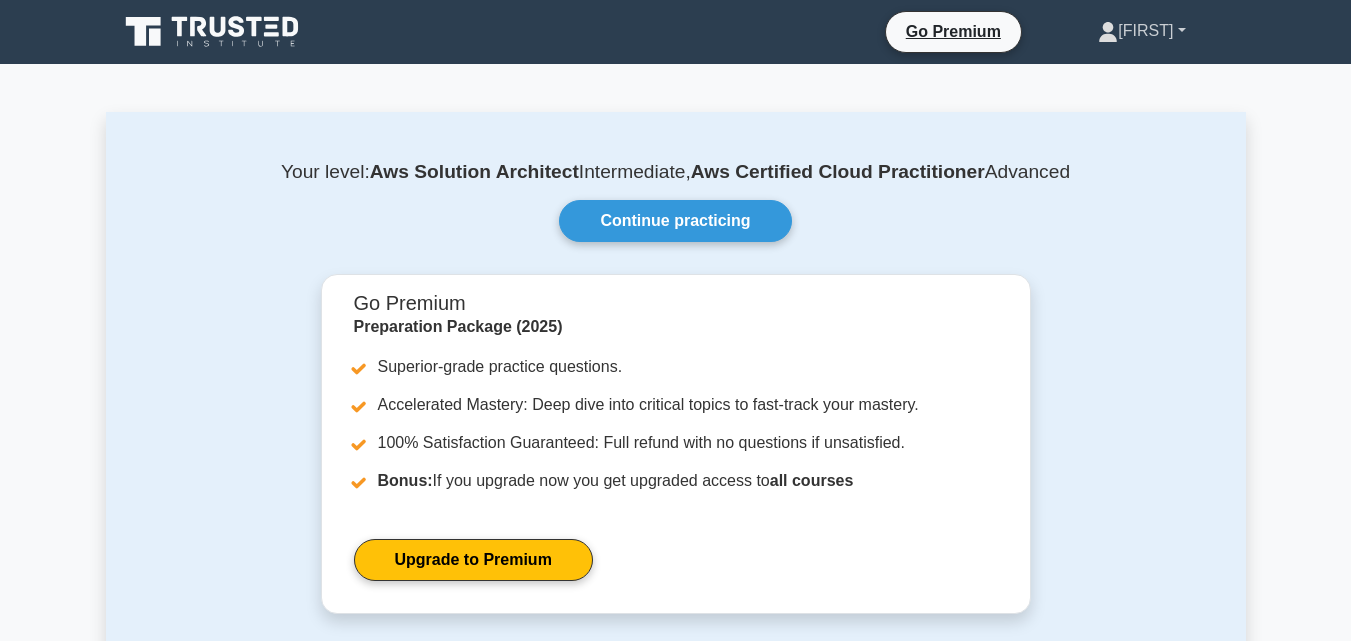 click on "[FIRST]" at bounding box center [1141, 31] 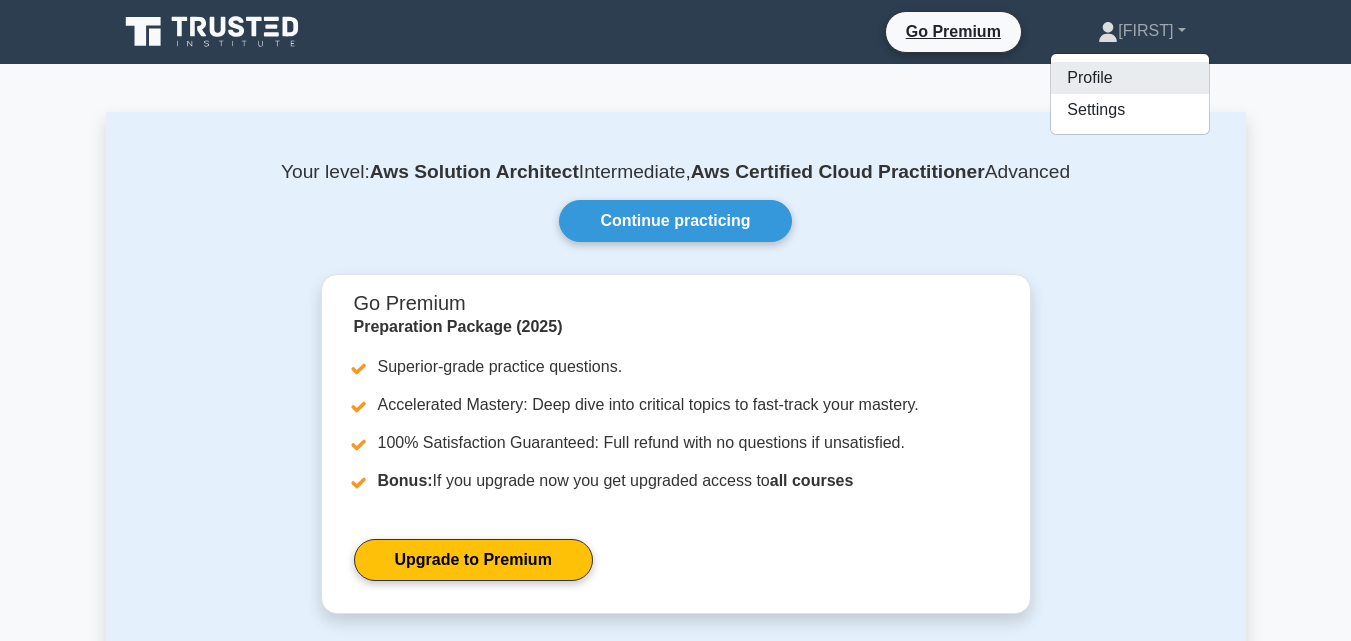 click on "Profile" at bounding box center [1130, 78] 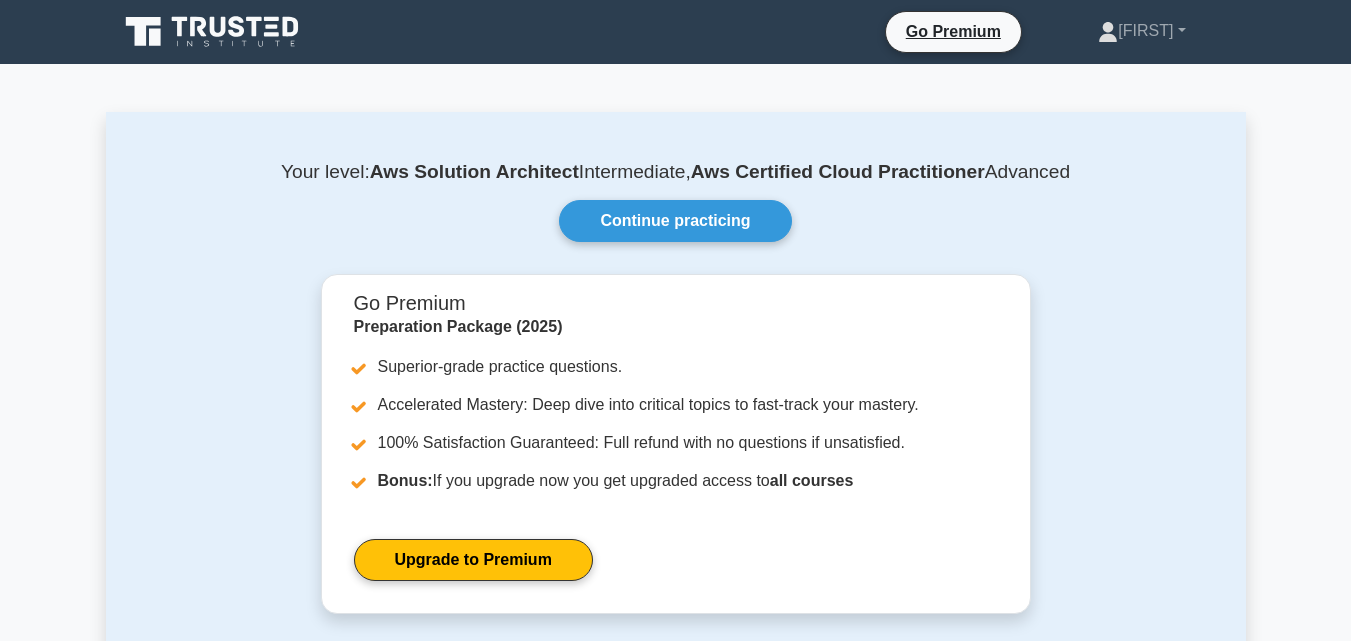 scroll, scrollTop: 0, scrollLeft: 0, axis: both 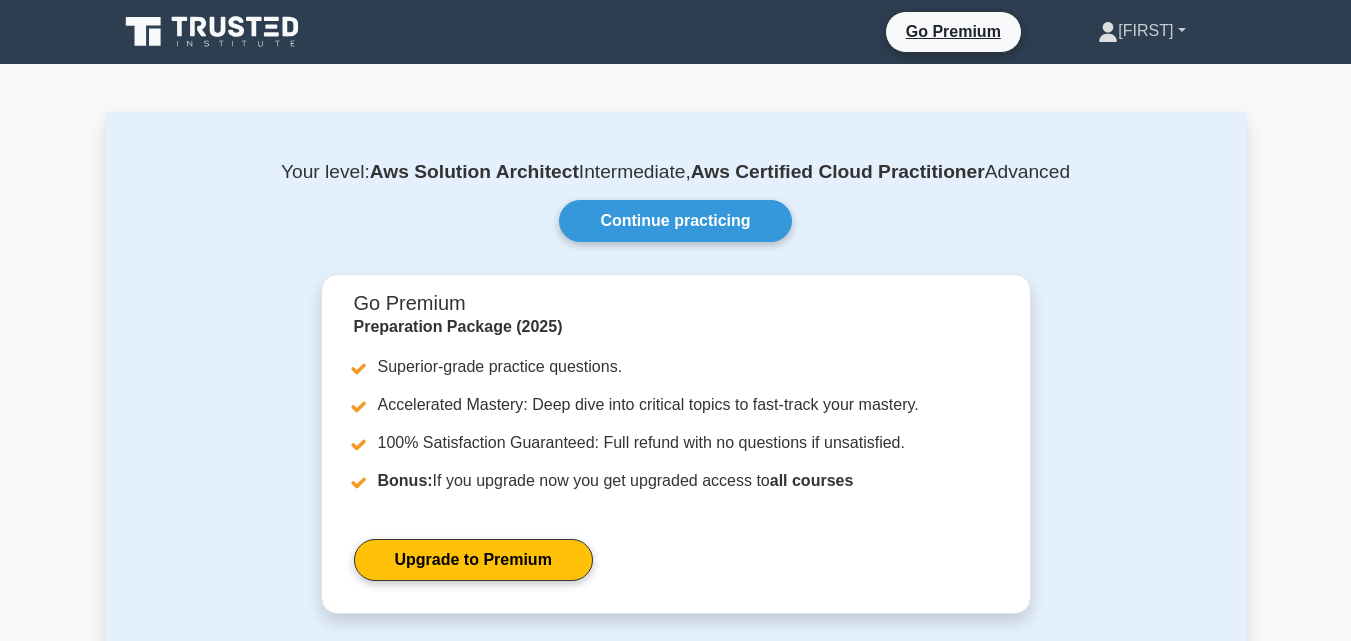 click on "[FIRST]" at bounding box center [1141, 31] 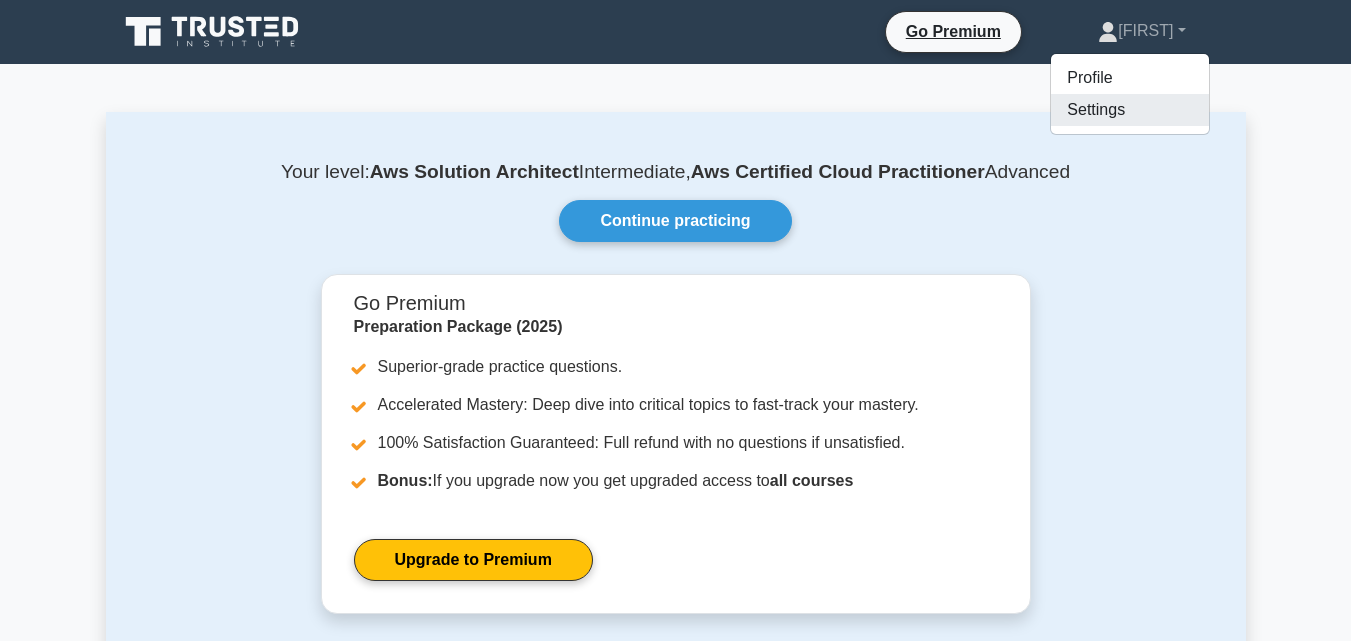 click on "Settings" at bounding box center (1130, 110) 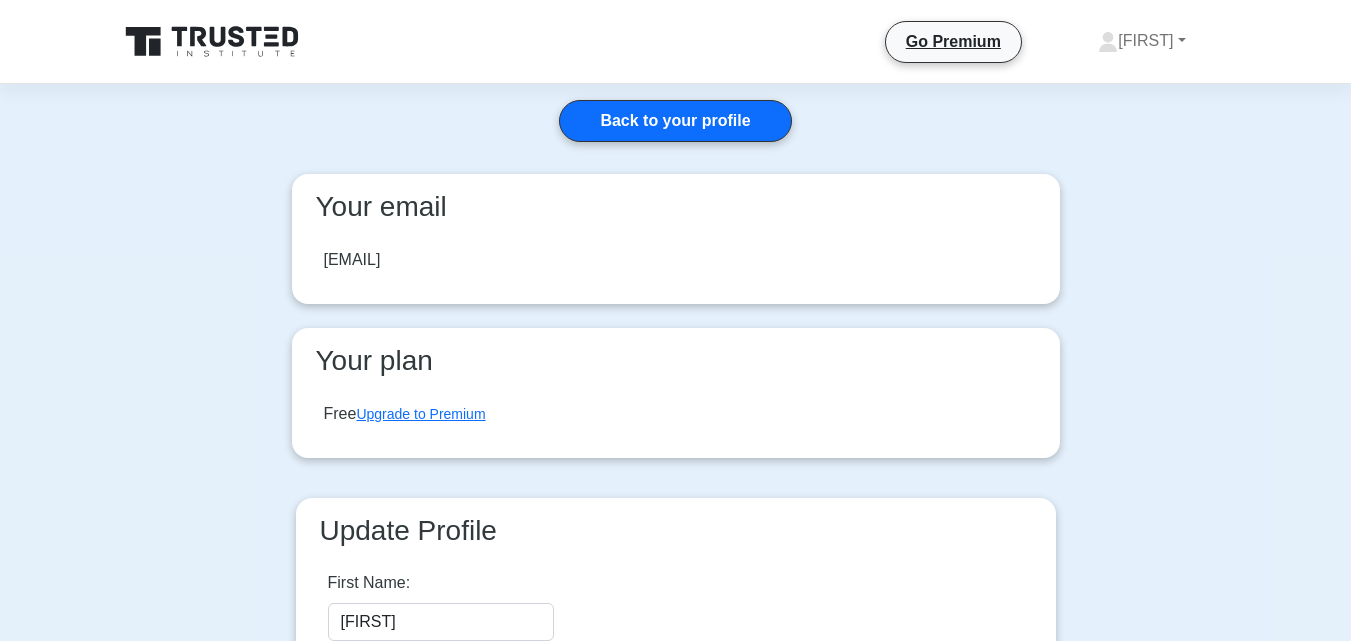 scroll, scrollTop: 0, scrollLeft: 0, axis: both 